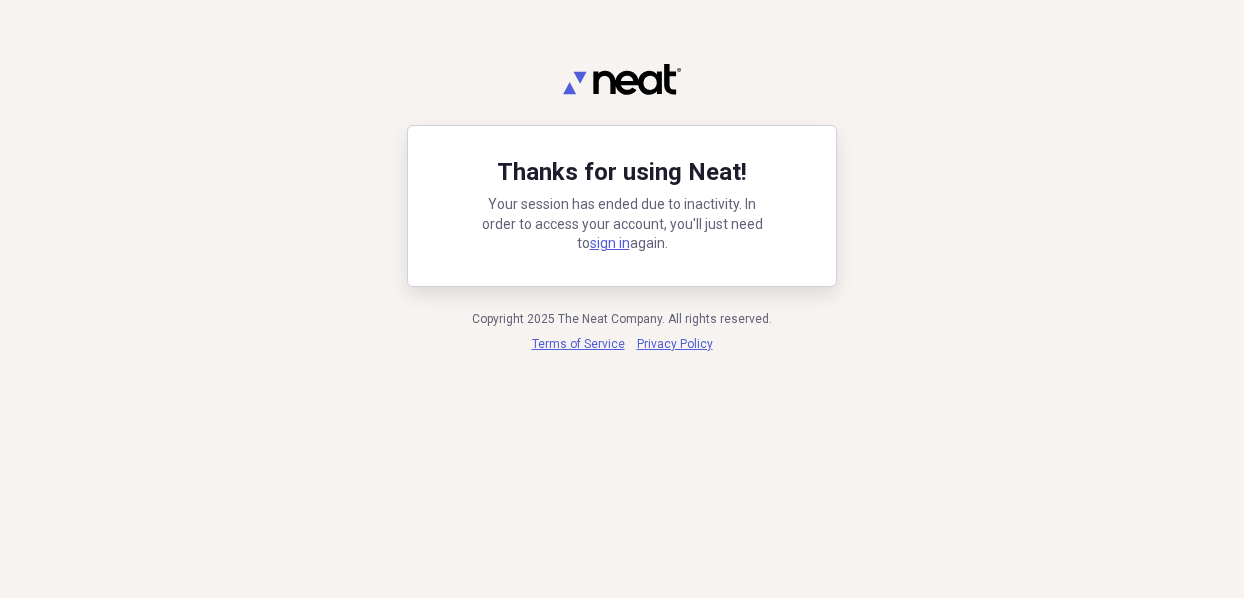 scroll, scrollTop: 0, scrollLeft: 0, axis: both 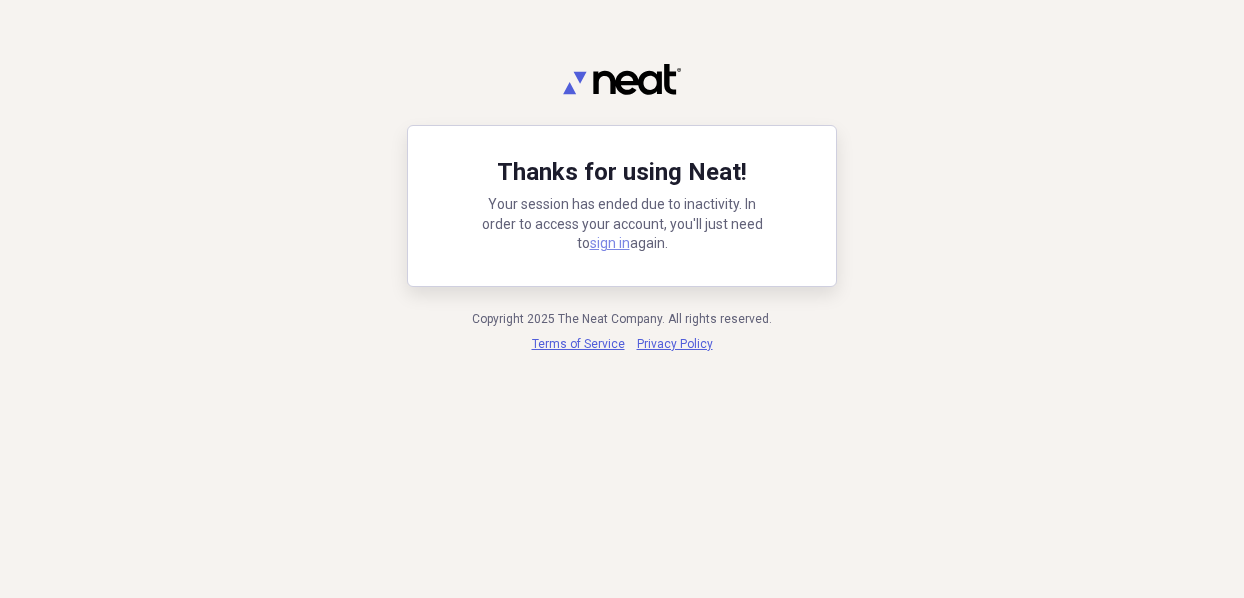 click on "sign in" at bounding box center [610, 243] 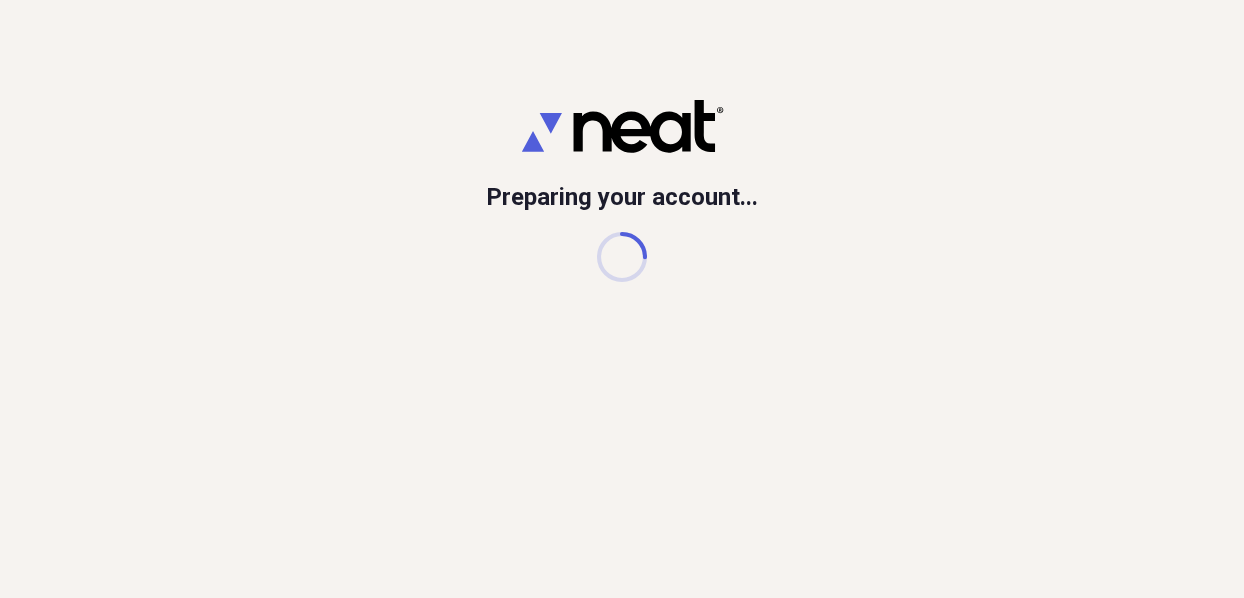 scroll, scrollTop: 0, scrollLeft: 0, axis: both 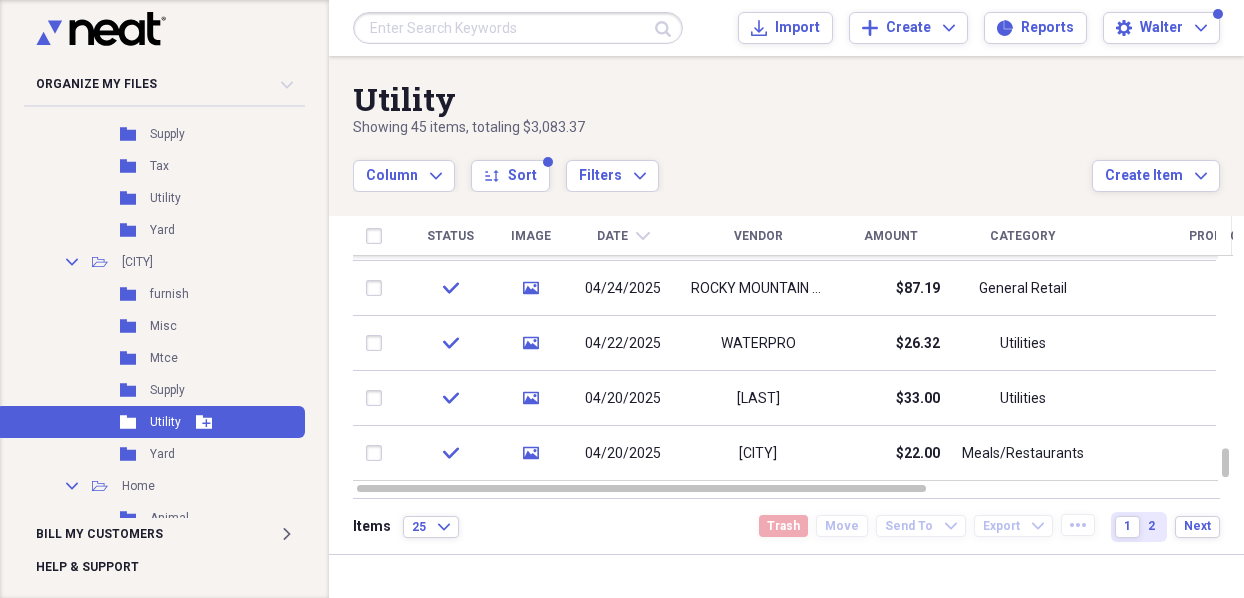 click on "Utility" at bounding box center (165, 422) 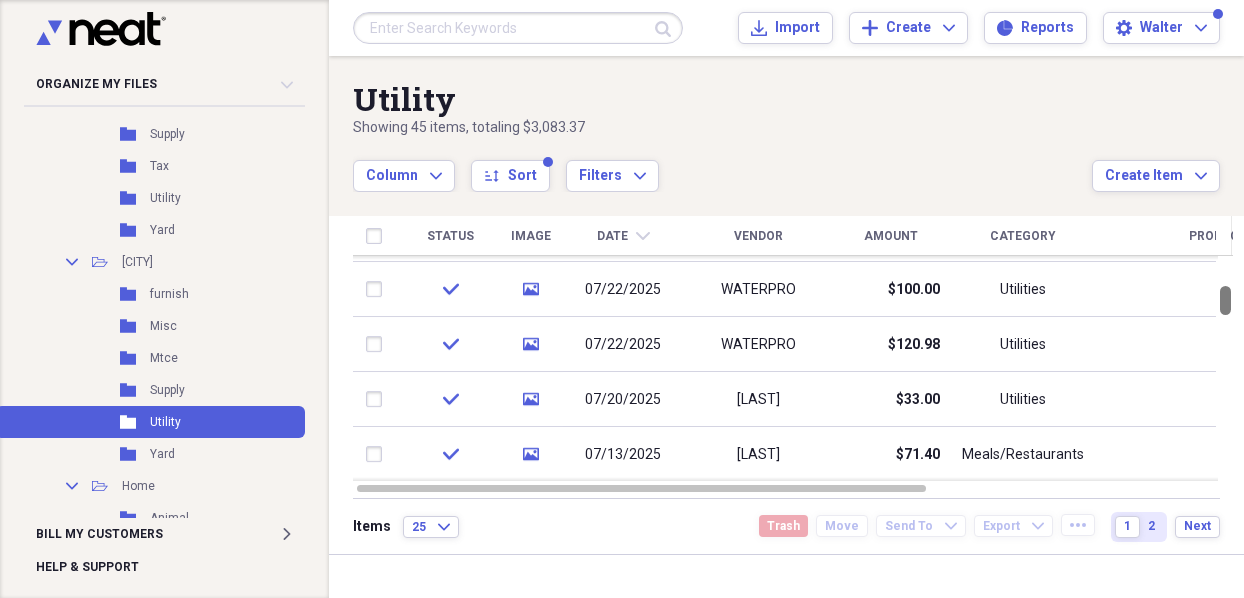 drag, startPoint x: 1236, startPoint y: 267, endPoint x: 1237, endPoint y: 281, distance: 14.035668 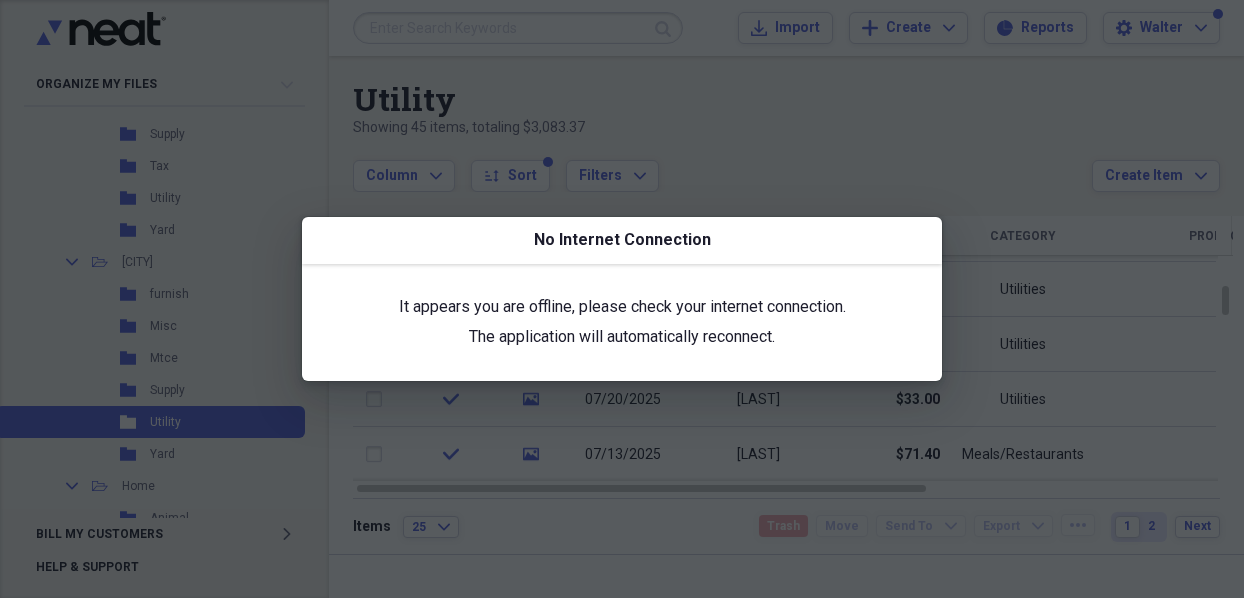click at bounding box center [622, 299] 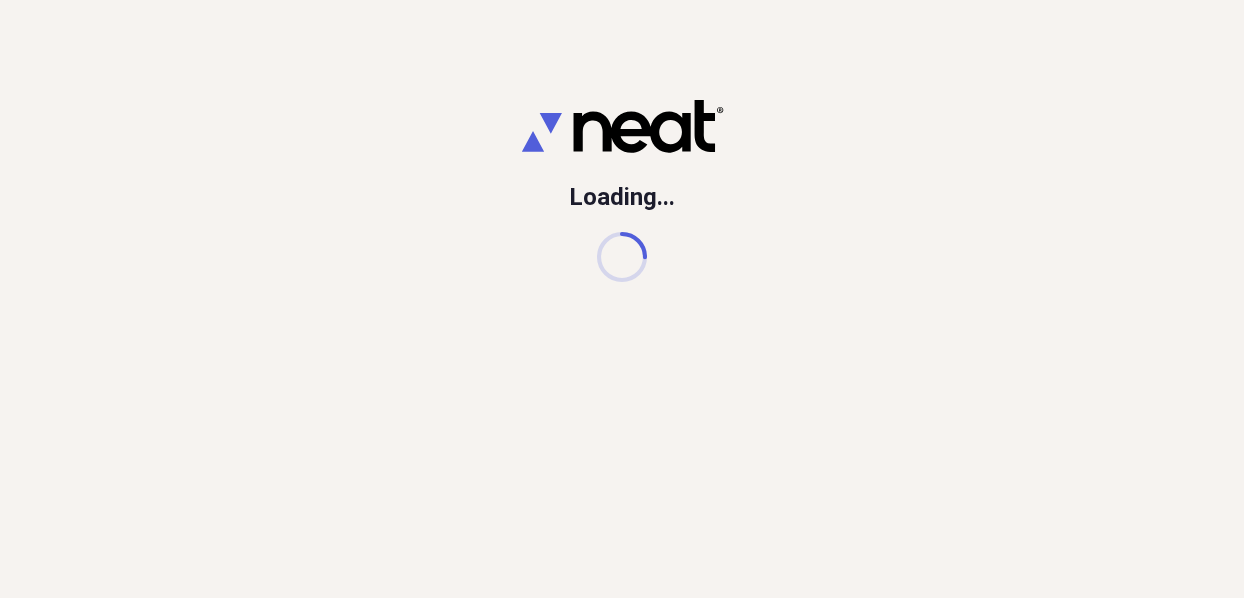 scroll, scrollTop: 0, scrollLeft: 0, axis: both 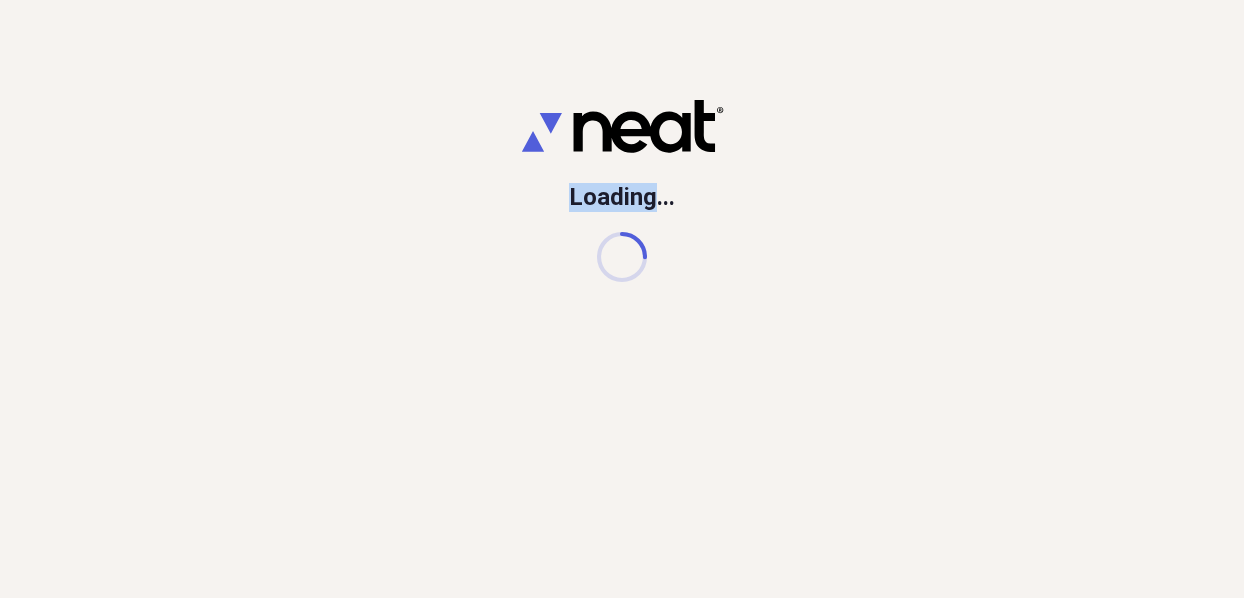 drag, startPoint x: 579, startPoint y: 188, endPoint x: 675, endPoint y: 213, distance: 99.20181 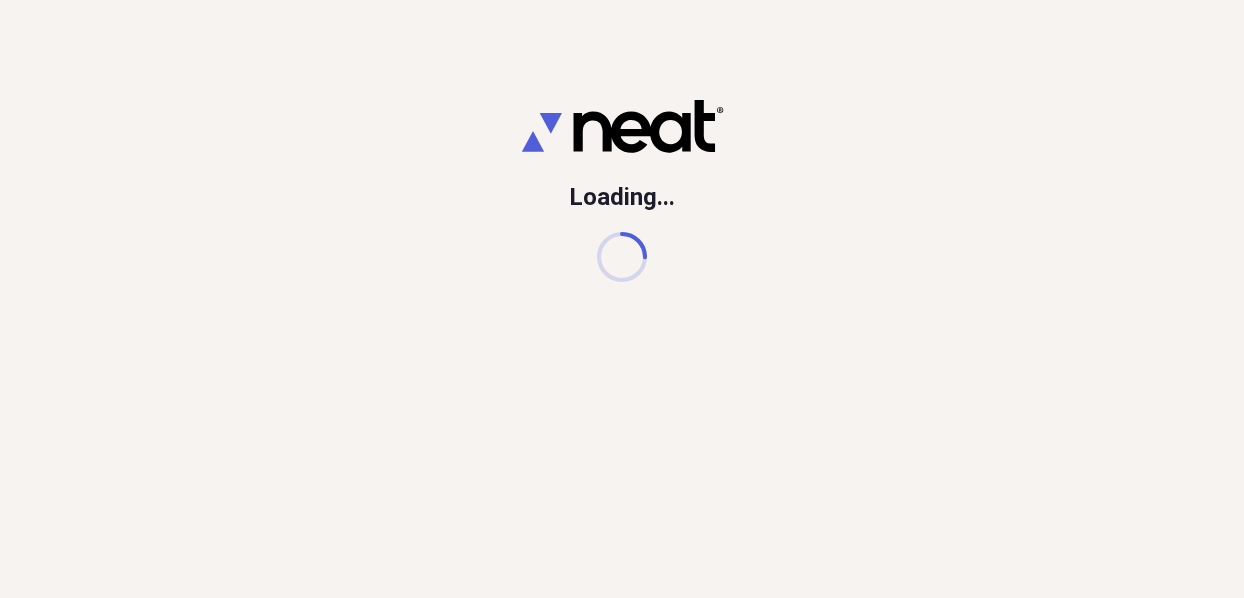 click on "Loading..." at bounding box center [622, 191] 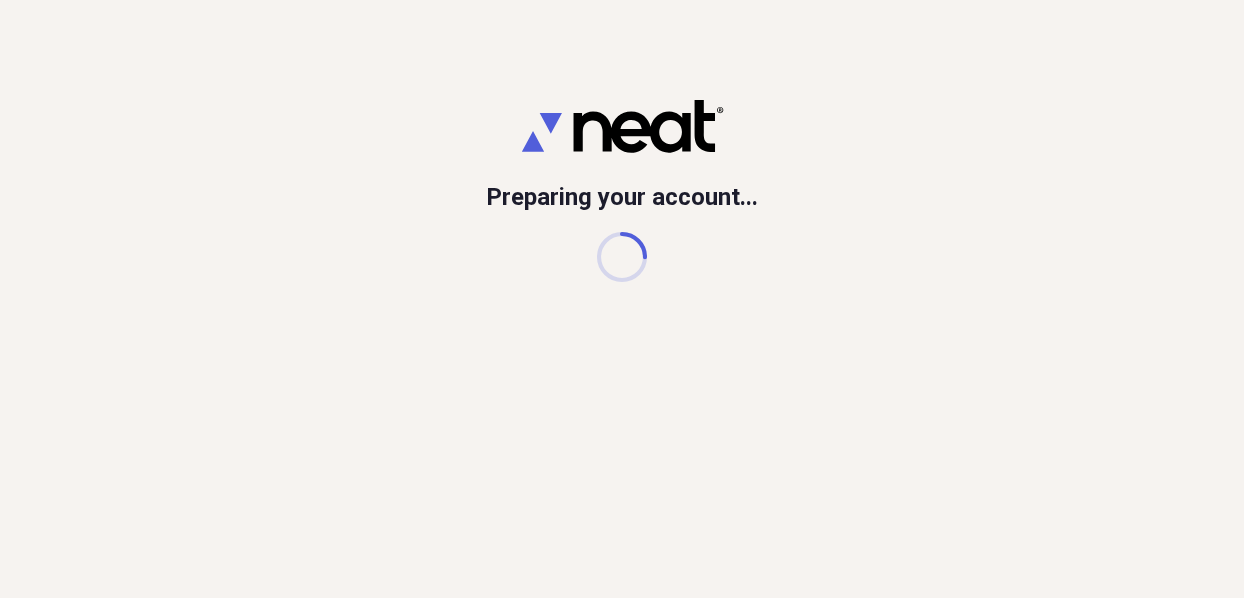 scroll, scrollTop: 0, scrollLeft: 0, axis: both 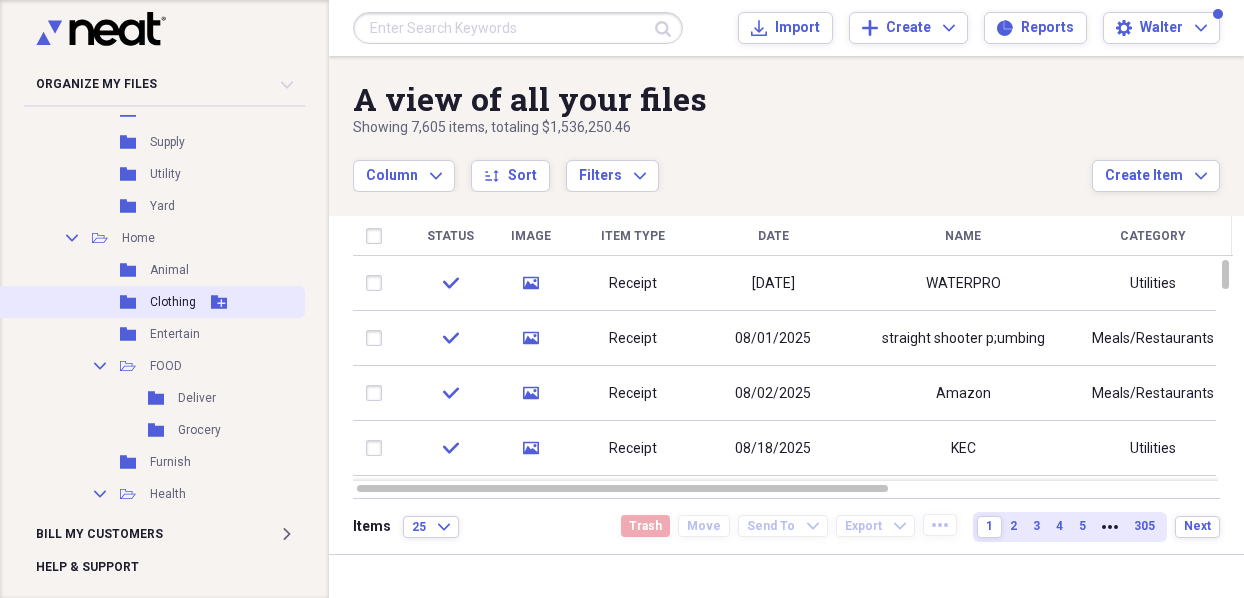 click 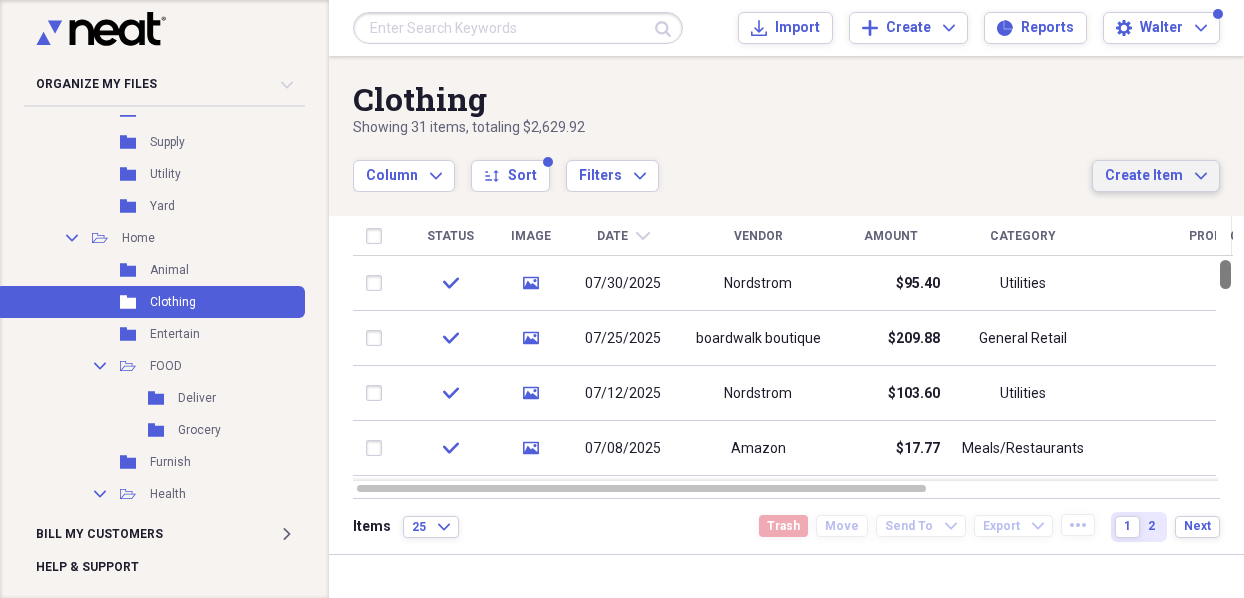 drag, startPoint x: 1238, startPoint y: 306, endPoint x: 1215, endPoint y: 190, distance: 118.258194 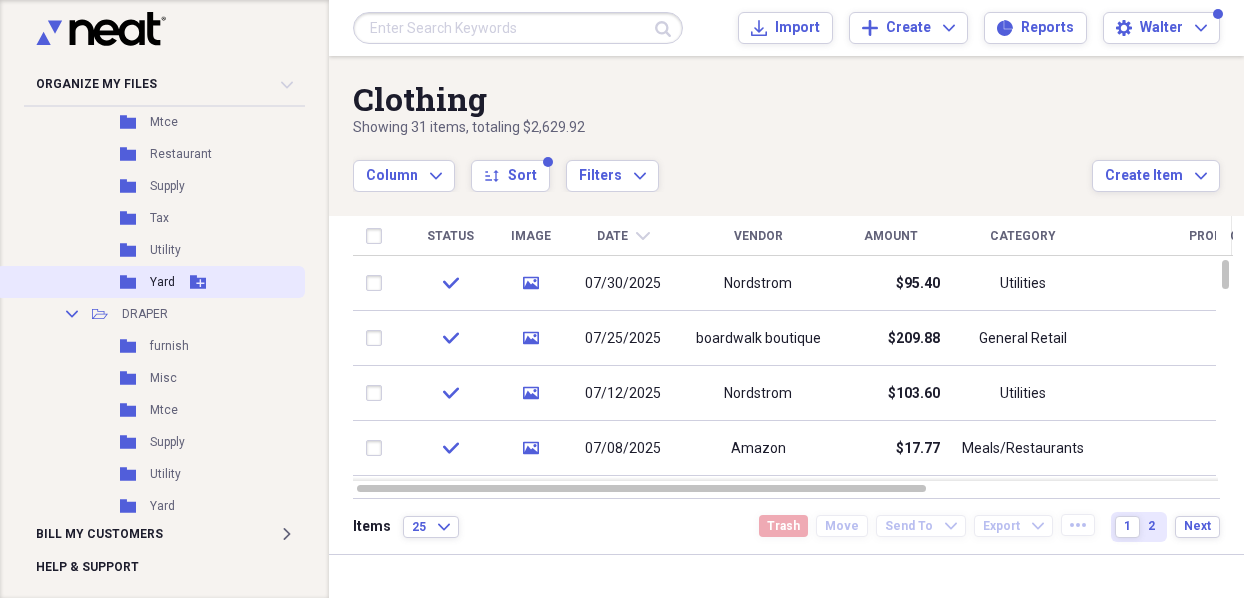 scroll, scrollTop: 641, scrollLeft: 0, axis: vertical 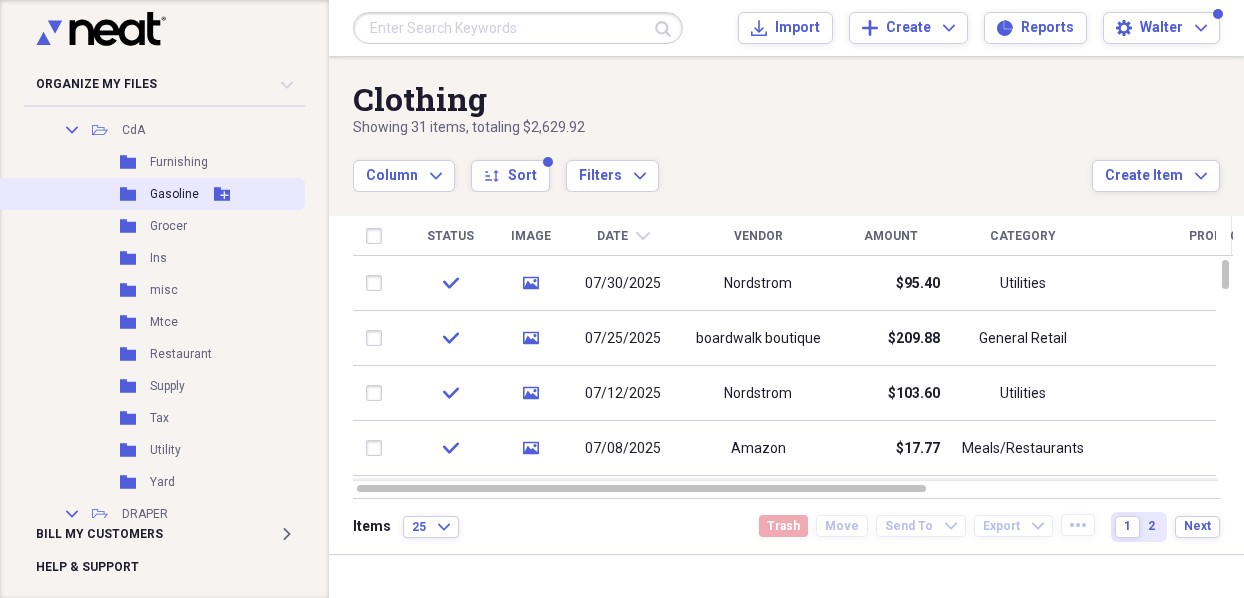 click on "Folder" 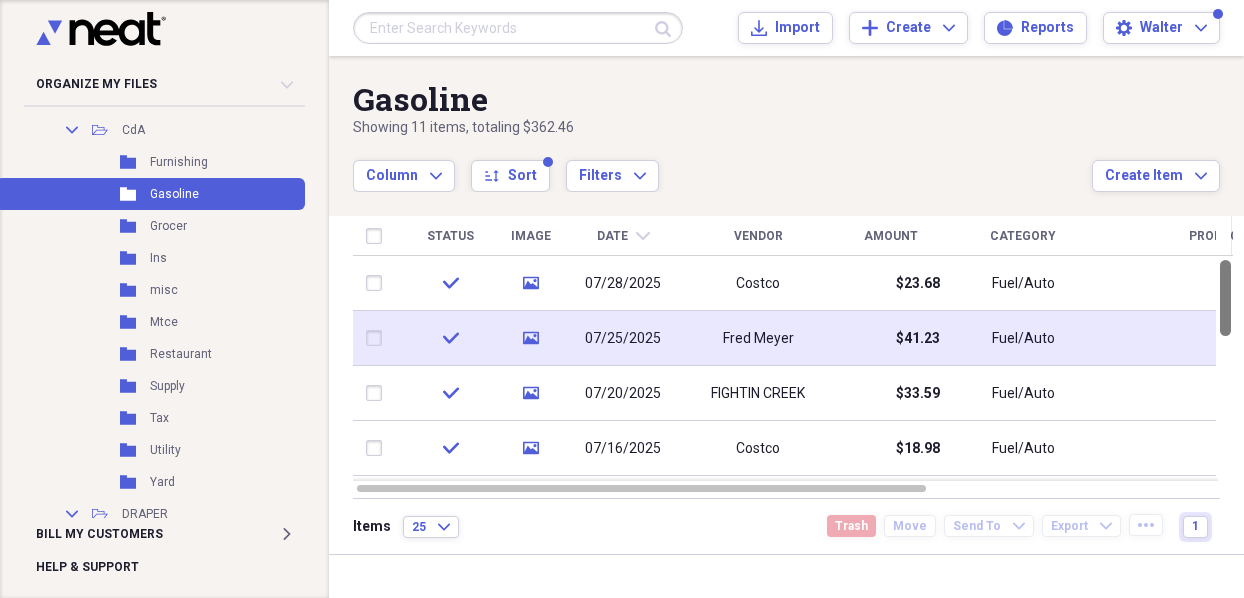 drag, startPoint x: 1237, startPoint y: 388, endPoint x: 1220, endPoint y: 314, distance: 75.9276 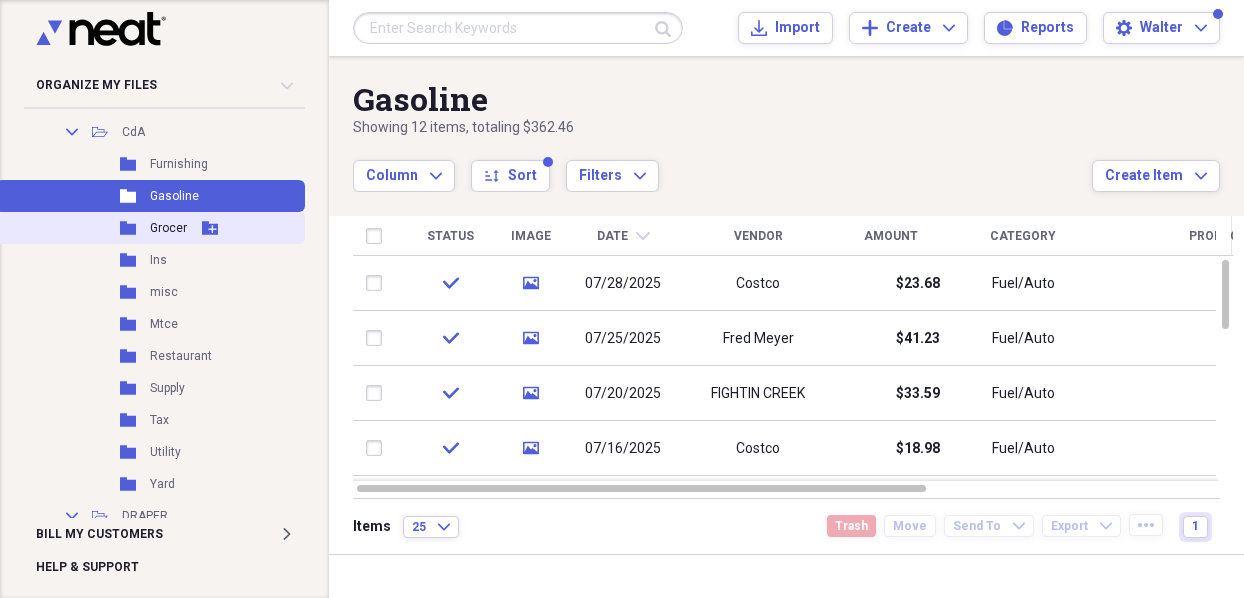 click on "Grocer" at bounding box center [168, 228] 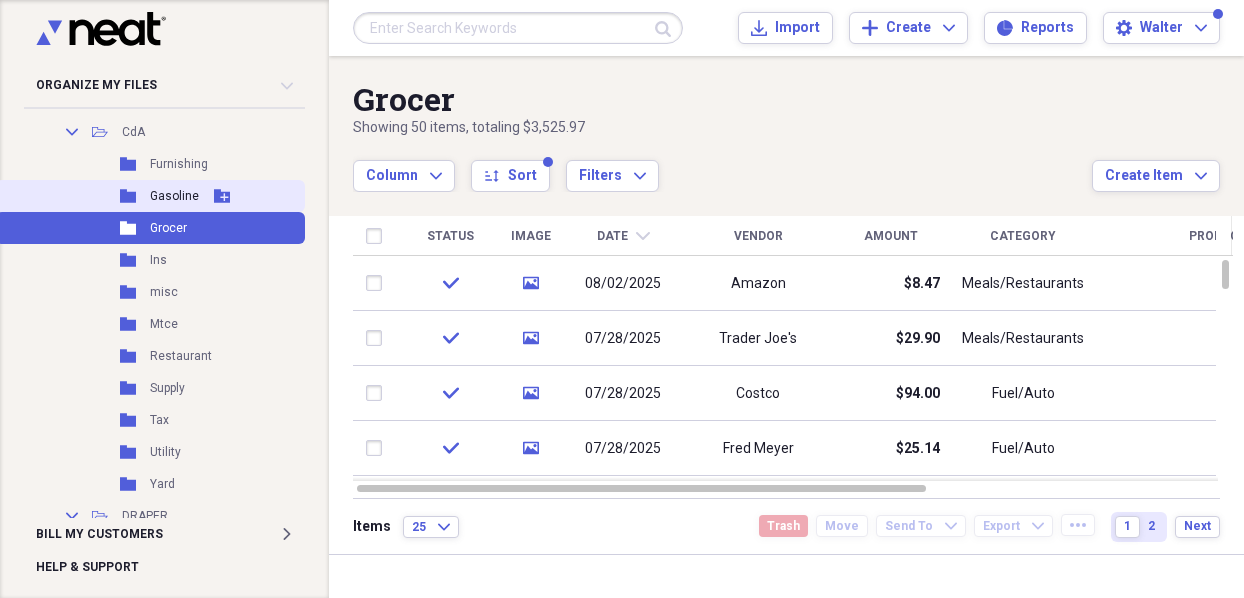 click on "Gasoline" at bounding box center [174, 196] 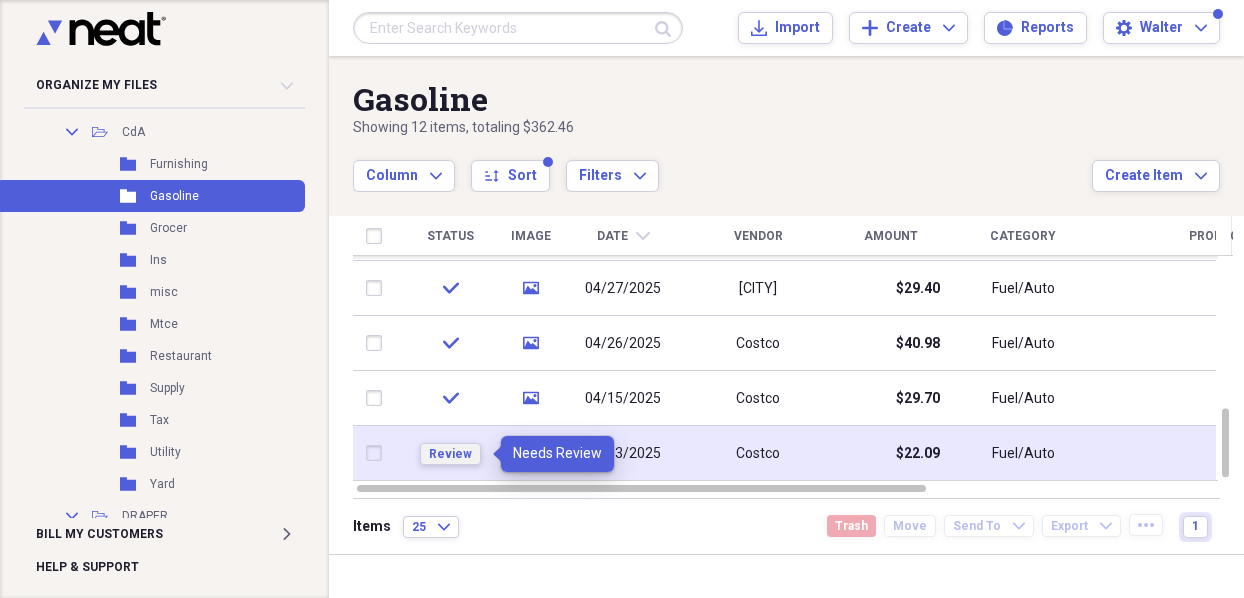 click on "Review" at bounding box center [450, 454] 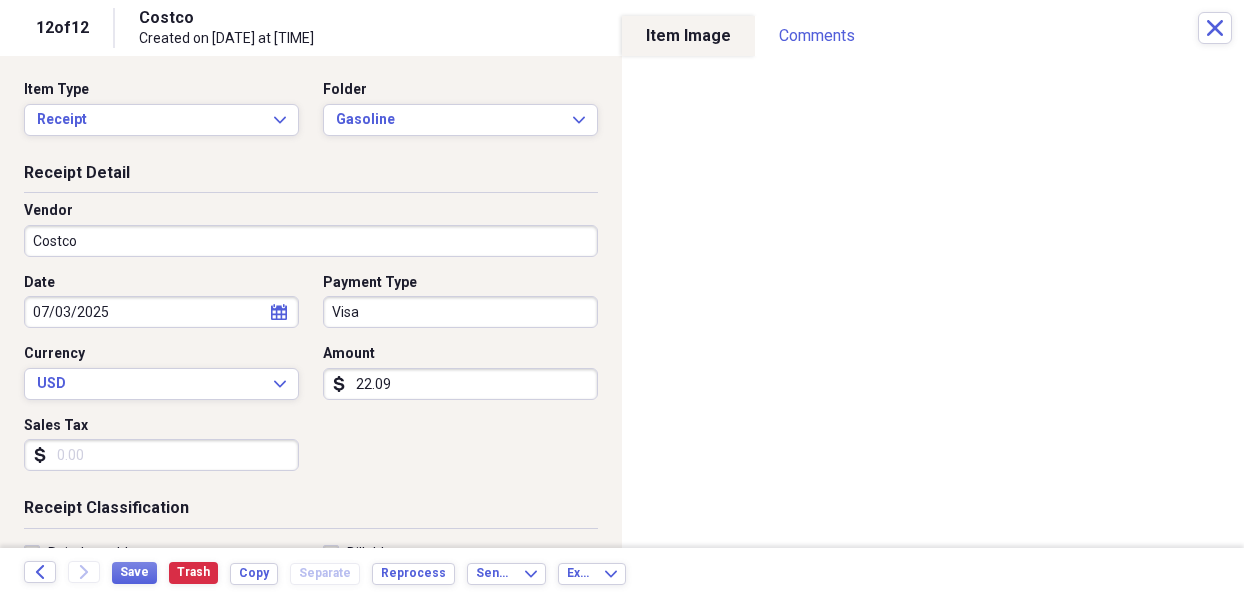 click 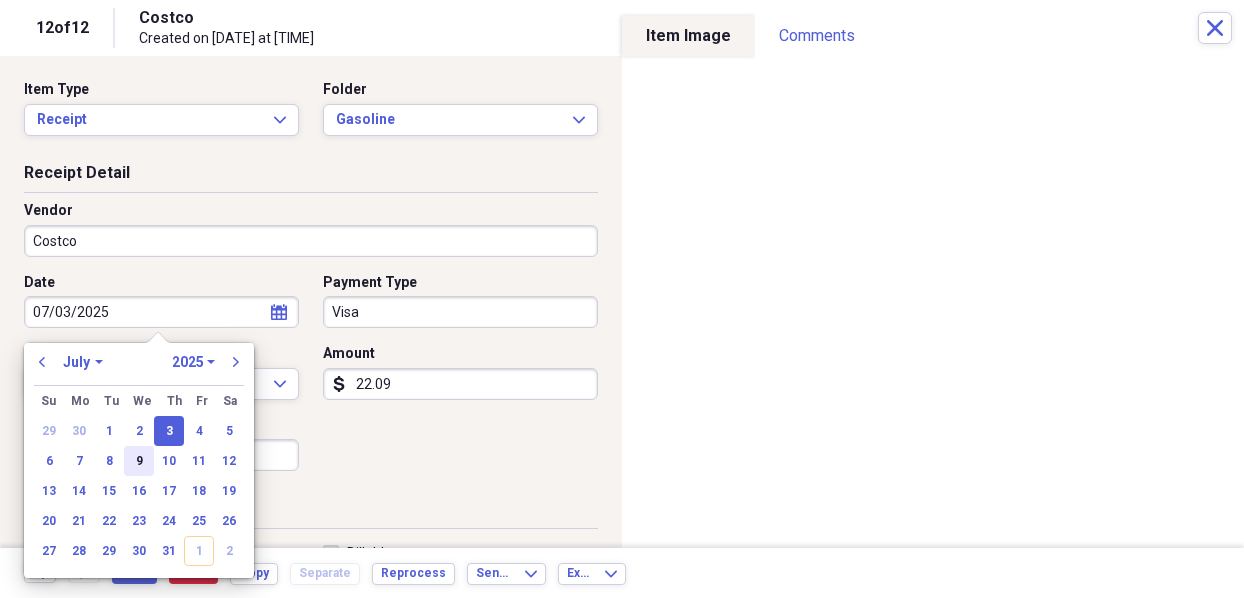 click on "9" at bounding box center [139, 461] 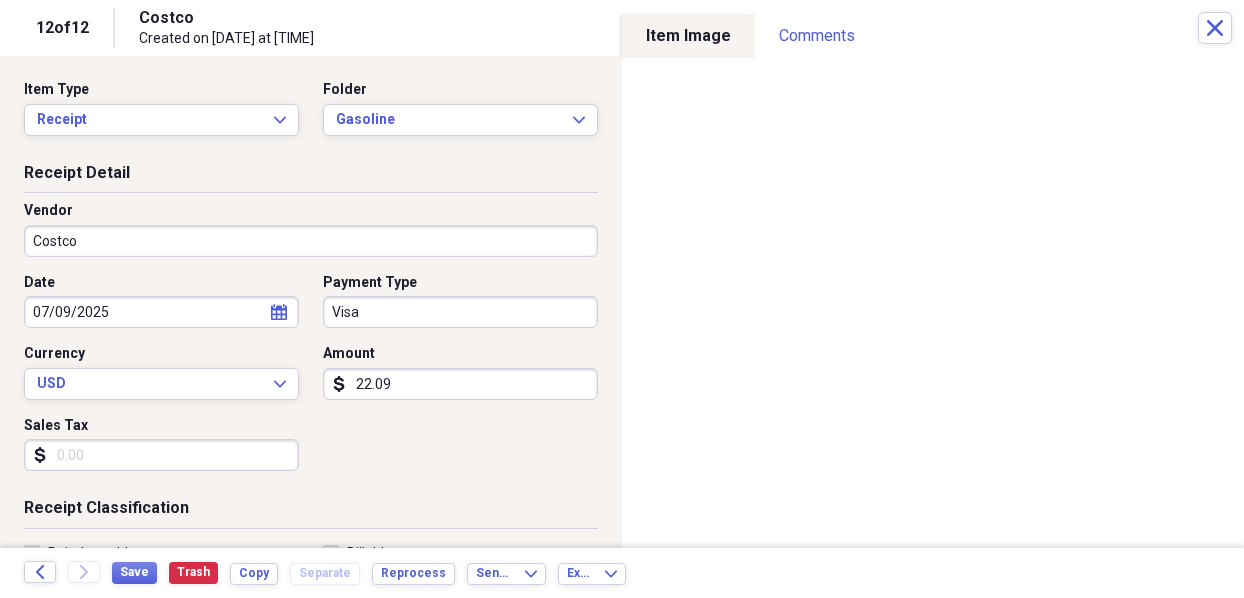 drag, startPoint x: 394, startPoint y: 380, endPoint x: 456, endPoint y: 381, distance: 62.008064 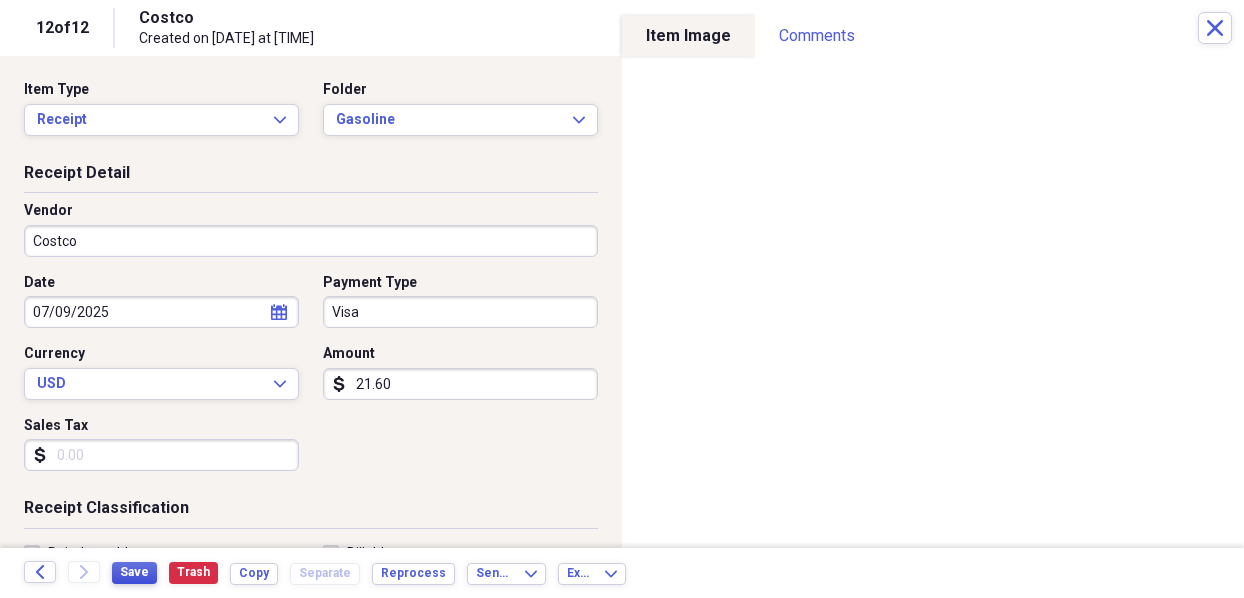 type on "21.60" 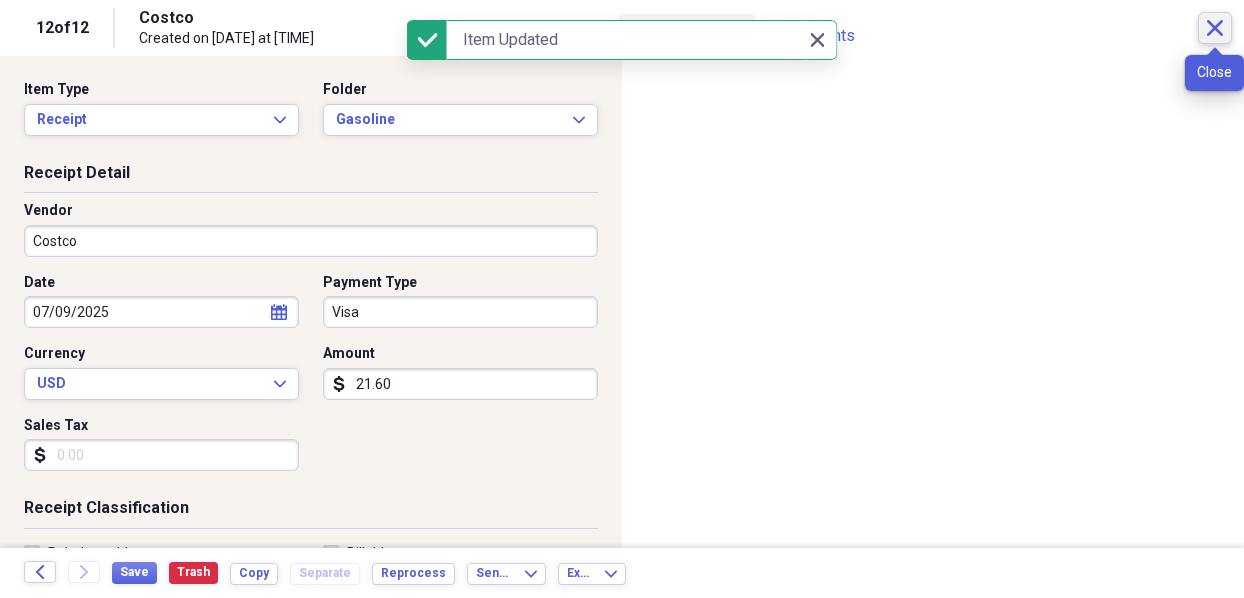 click on "Close" at bounding box center (1215, 28) 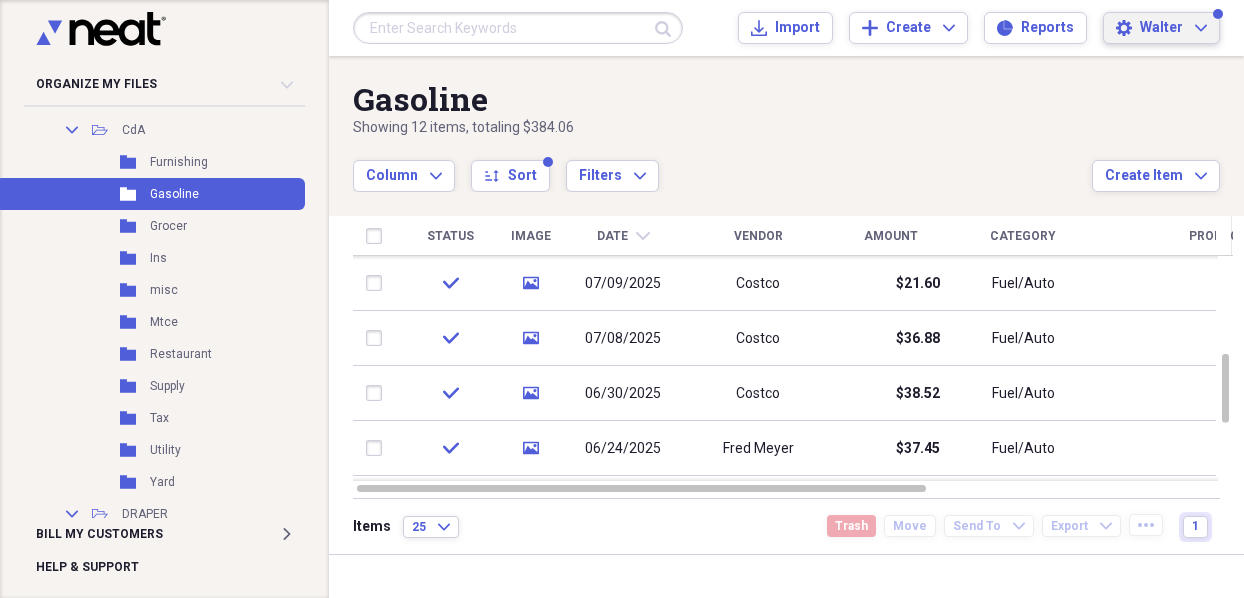 click on "Expand" 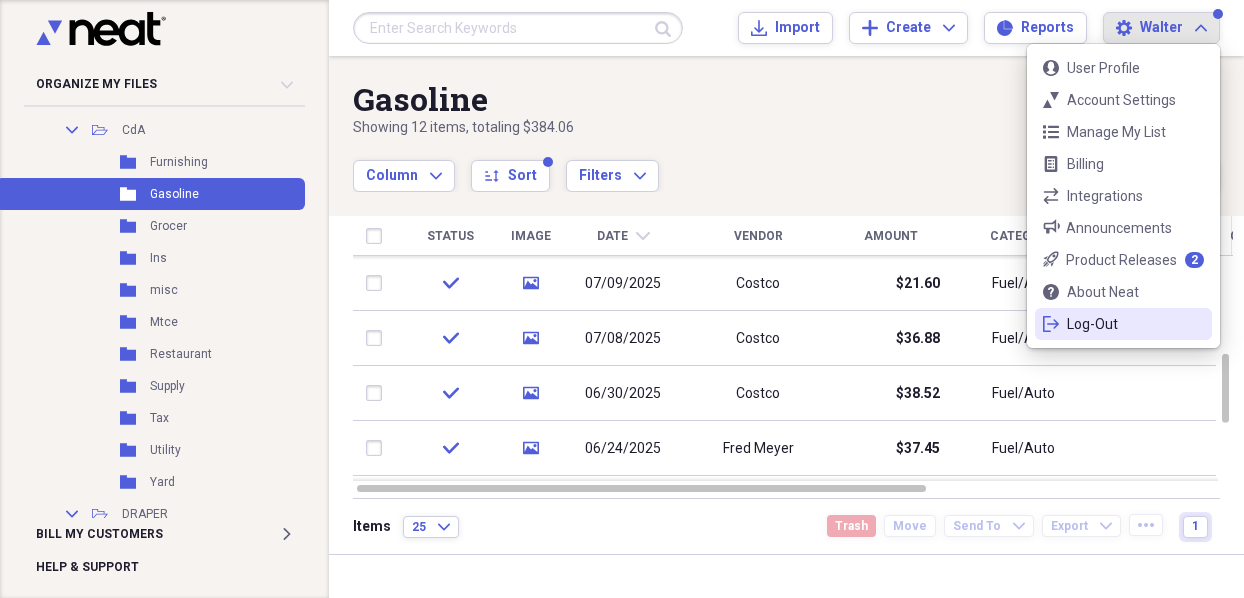 click on "Log-Out" at bounding box center (1123, 324) 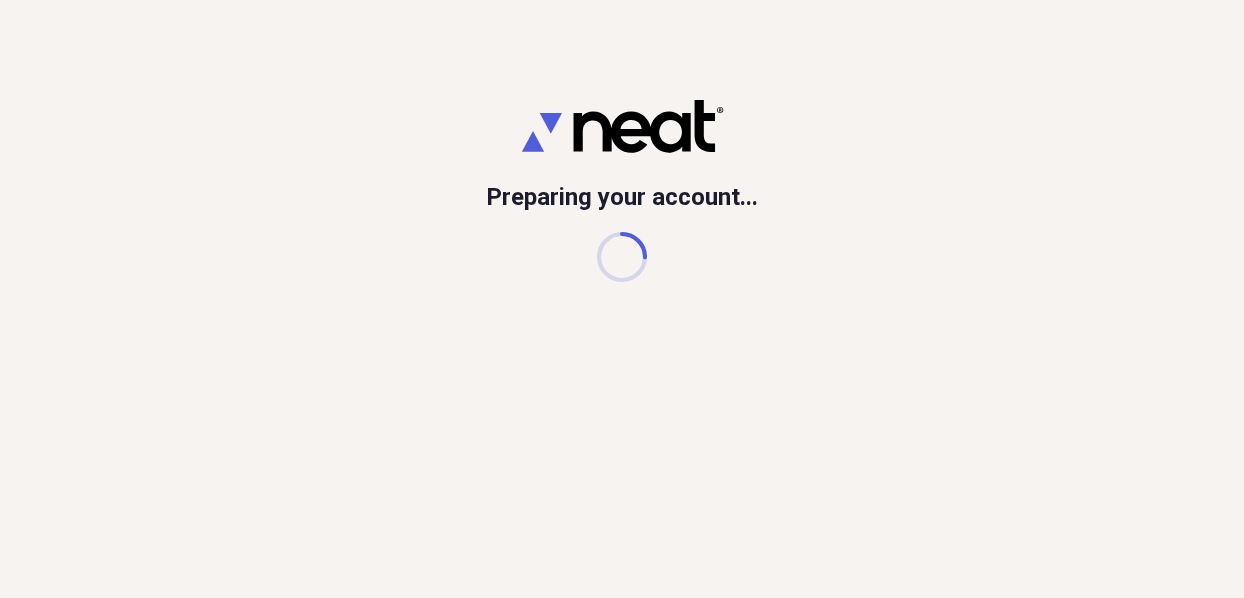 scroll, scrollTop: 0, scrollLeft: 0, axis: both 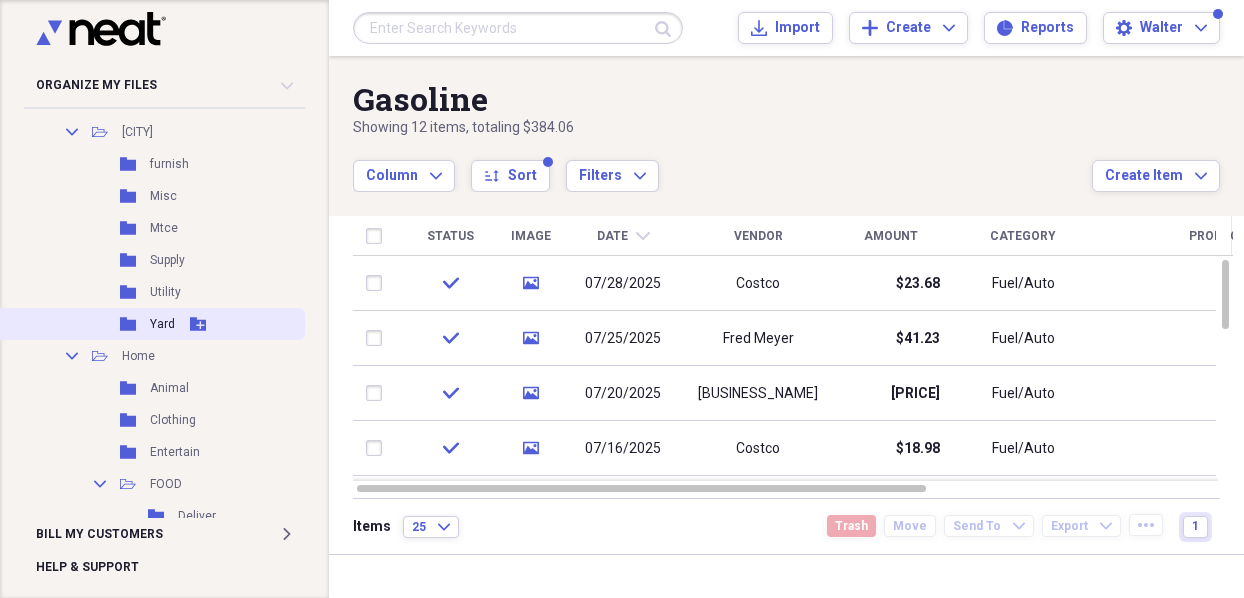 click on "Folder" at bounding box center (129, 324) 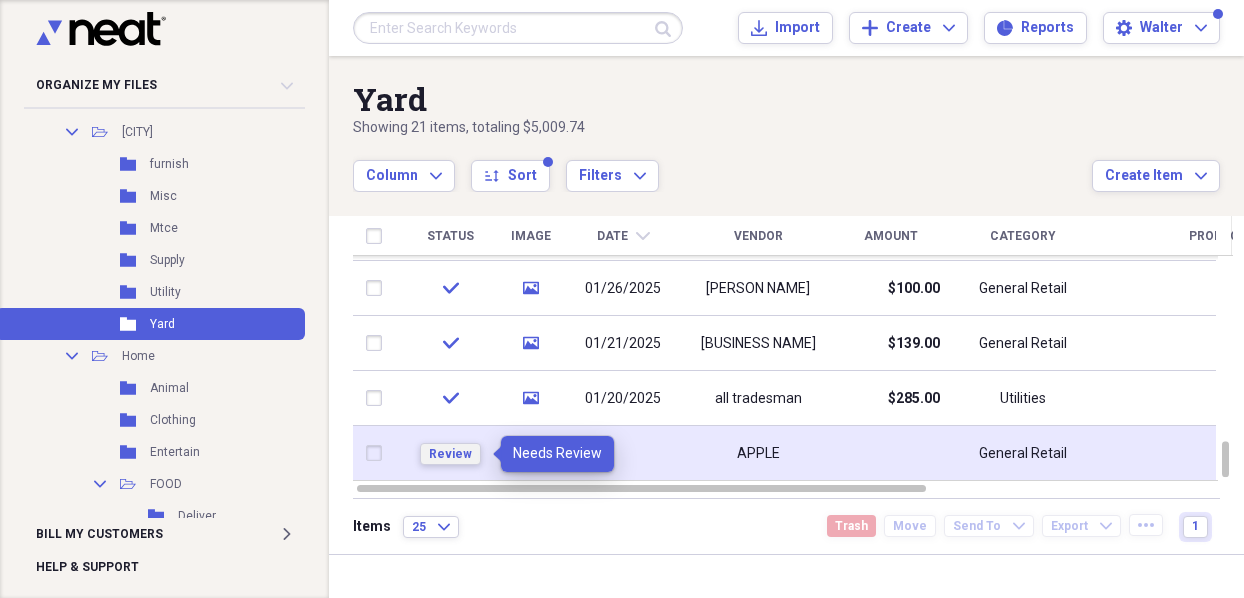 click on "Review" at bounding box center [450, 454] 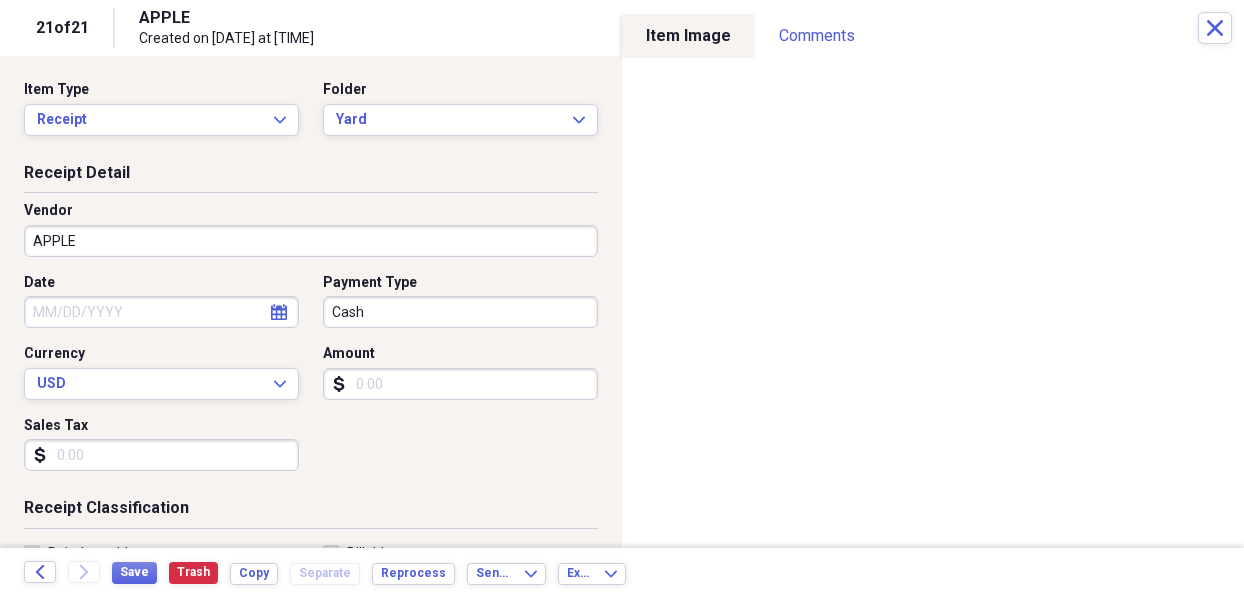 click on "APPLE" at bounding box center (311, 241) 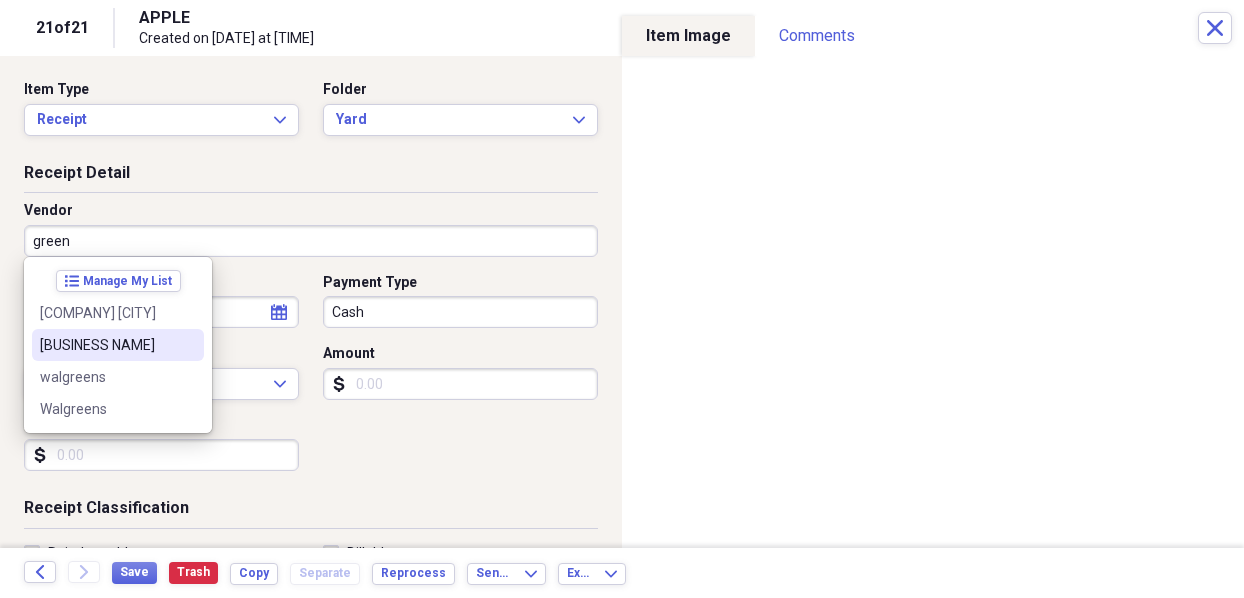 click on "[CITY] acres" at bounding box center [106, 345] 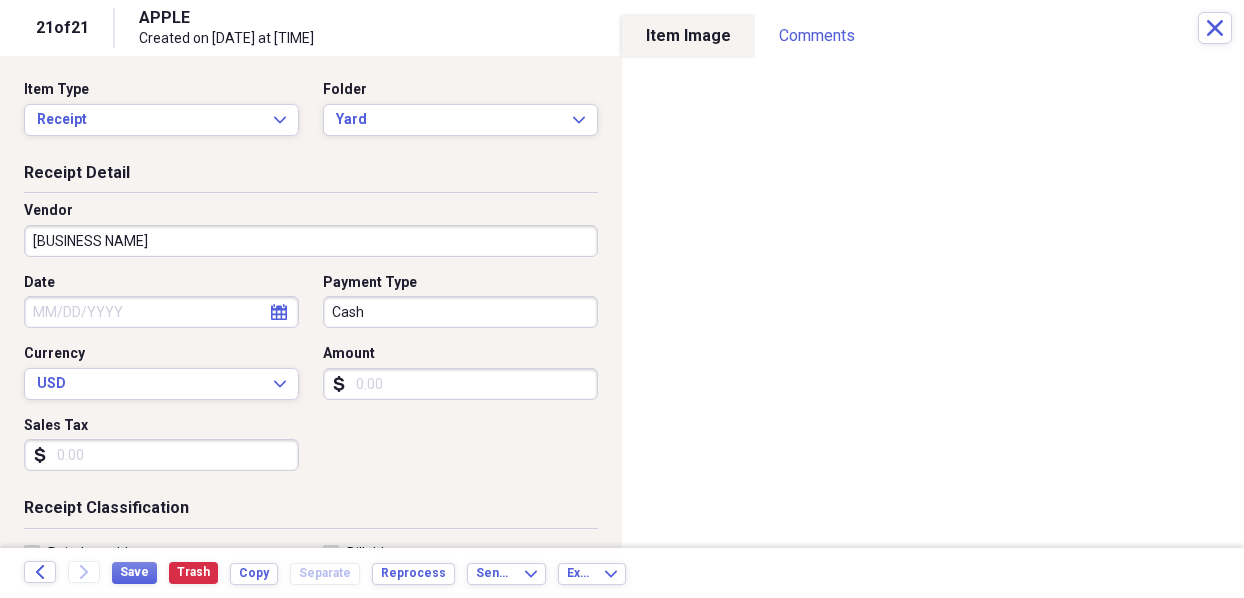 click 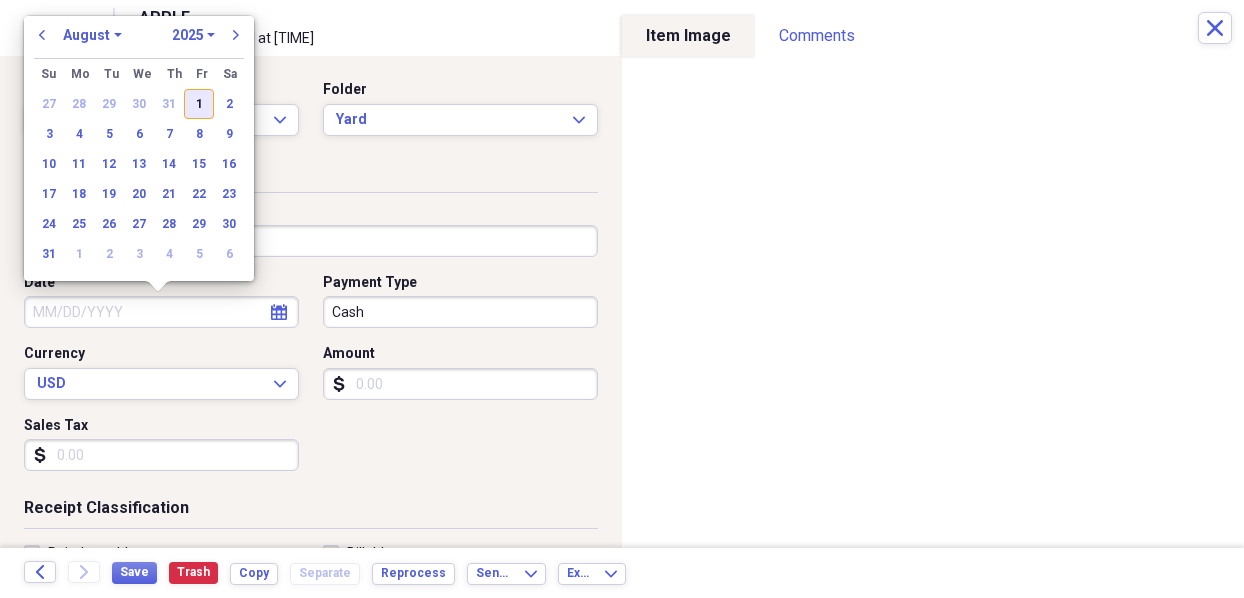 click on "1" at bounding box center (199, 104) 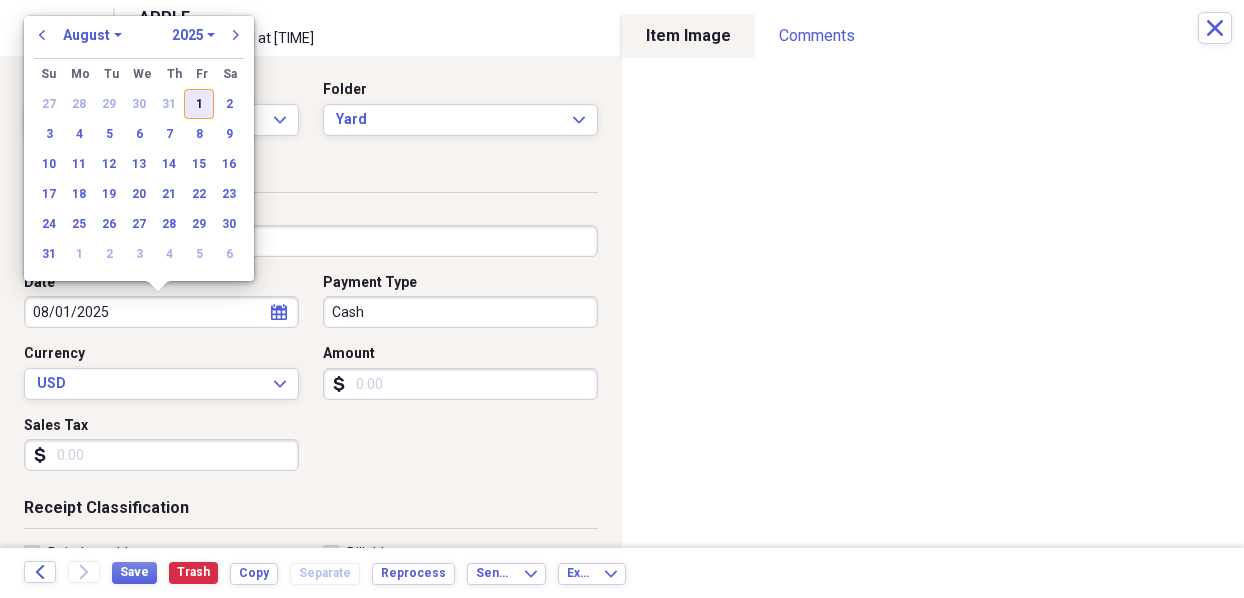type on "08/01/2025" 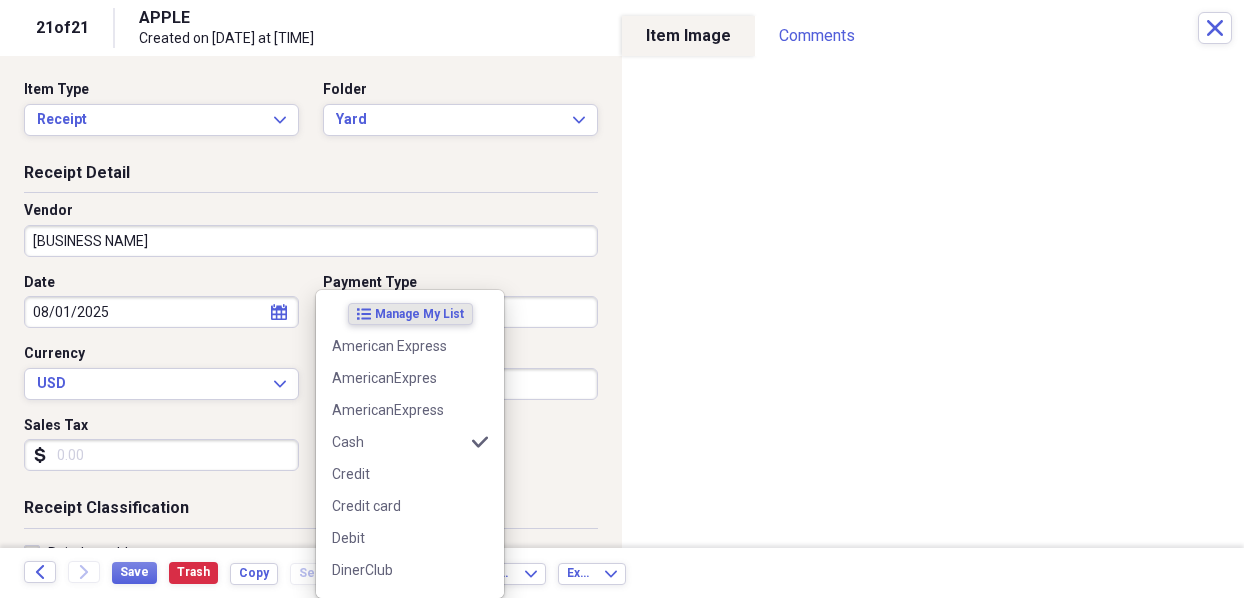 click on "Organize My Files Collapse Unfiled Needs Review Unfiled All Files Unfiled Unfiled Unfiled Saved Reports Collapse My Cabinet My Cabinet Add Folder Expand Folder 2021 Add Folder Expand Folder 2022 Add Folder Expand Folder 2023 Add Folder Expand Folder 2024 Add Folder Collapse Open Folder 2025 Add Folder Collapse Open Folder BUSINESS Add Folder Folder Accountant Add Folder Folder Athena Add Folder Folder Fees Add Folder Folder Insurance Add Folder Folder Misc Add Folder Expand Folder Salary Add Folder Folder Supply Add Folder Folder Utilities Add Folder Expand Folder Vehicle Add Folder Collapse Open Folder CdA Add Folder Folder Furnishing Add Folder Folder Gasoline Add Folder Folder Grocer Add Folder Folder Ins Add Folder Folder misc Add Folder Folder Mtce Add Folder Folder Restaurant Add Folder Folder Supply Add Folder Folder Tax Add Folder Folder Utility Add Folder Folder Yard Add Folder Collapse Open Folder DRAPER Add Folder Folder furnish Add Folder Folder Misc Add Folder Folder Mtce Add Folder Folder Supply" at bounding box center [622, 299] 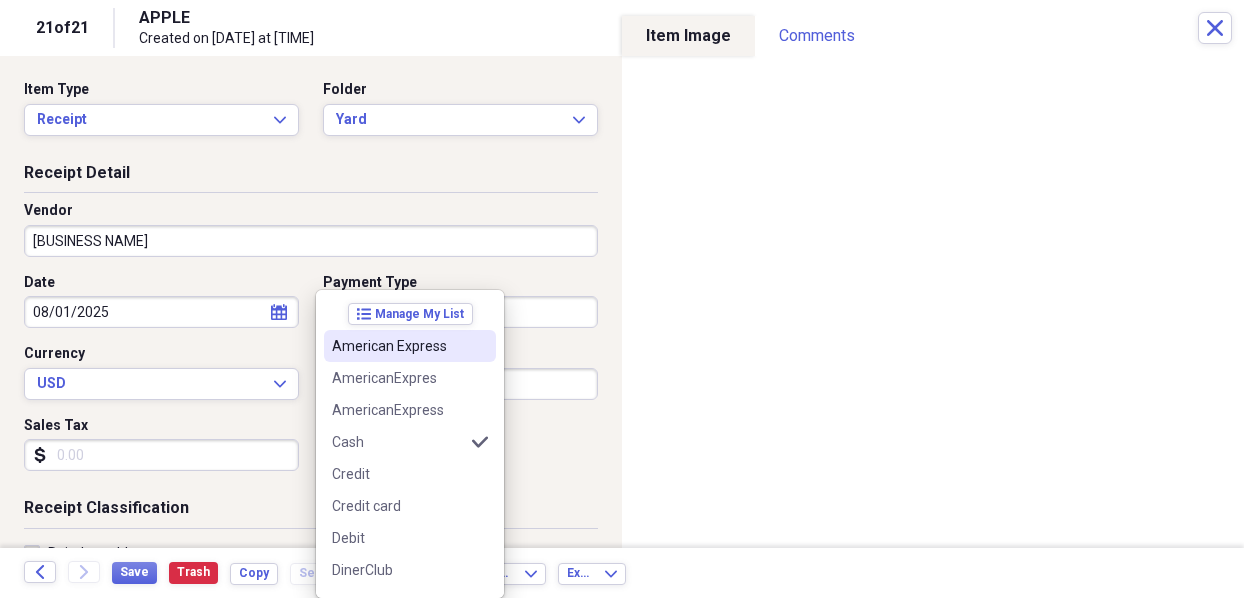 click on "American Express" at bounding box center (398, 346) 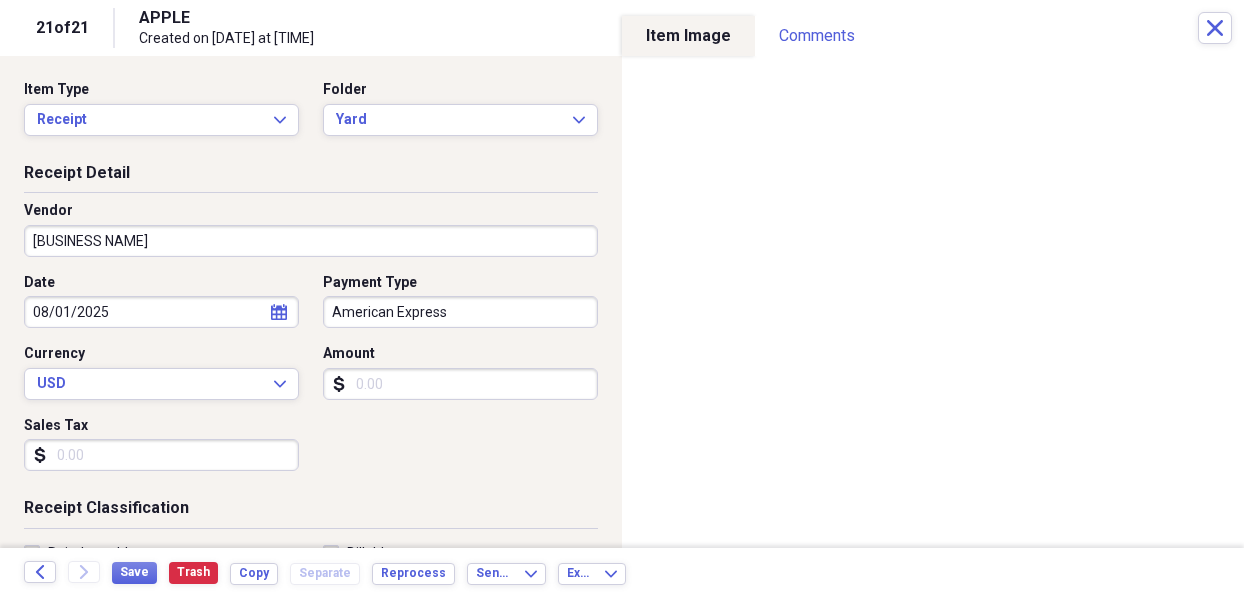 click on "Amount" at bounding box center (460, 384) 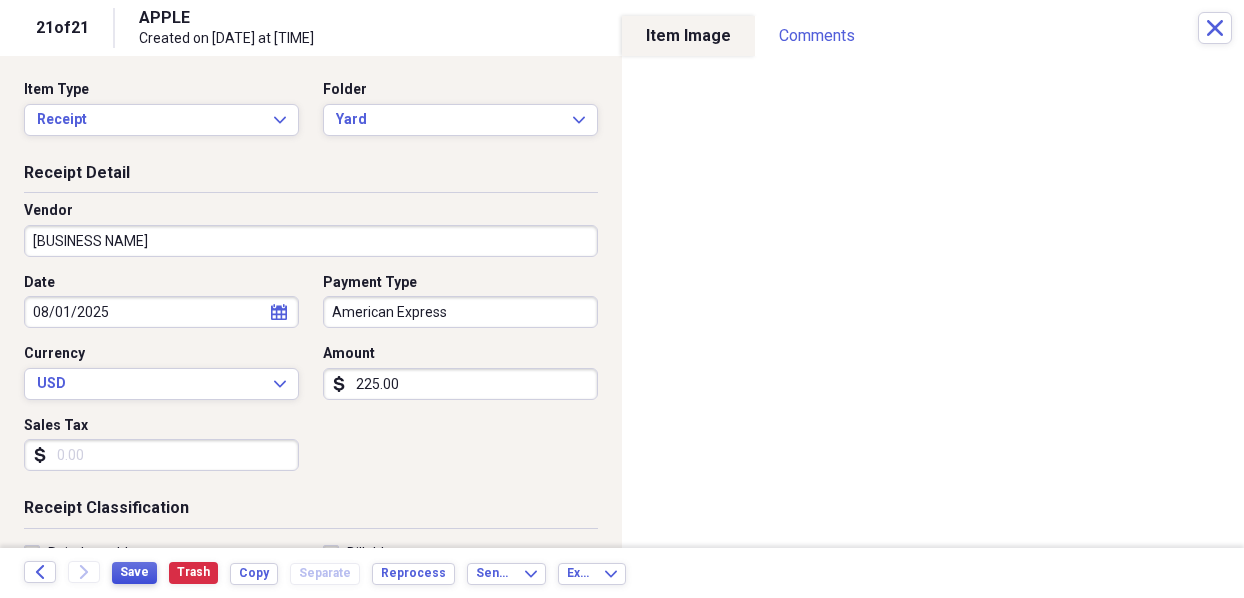 type on "225.00" 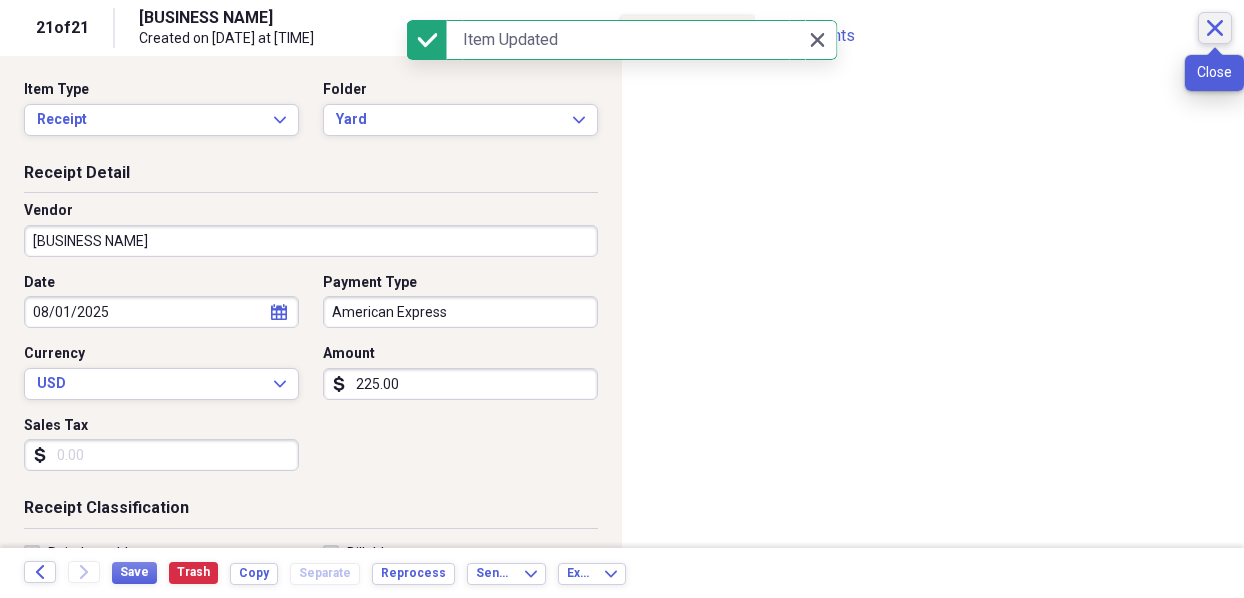click on "Close" 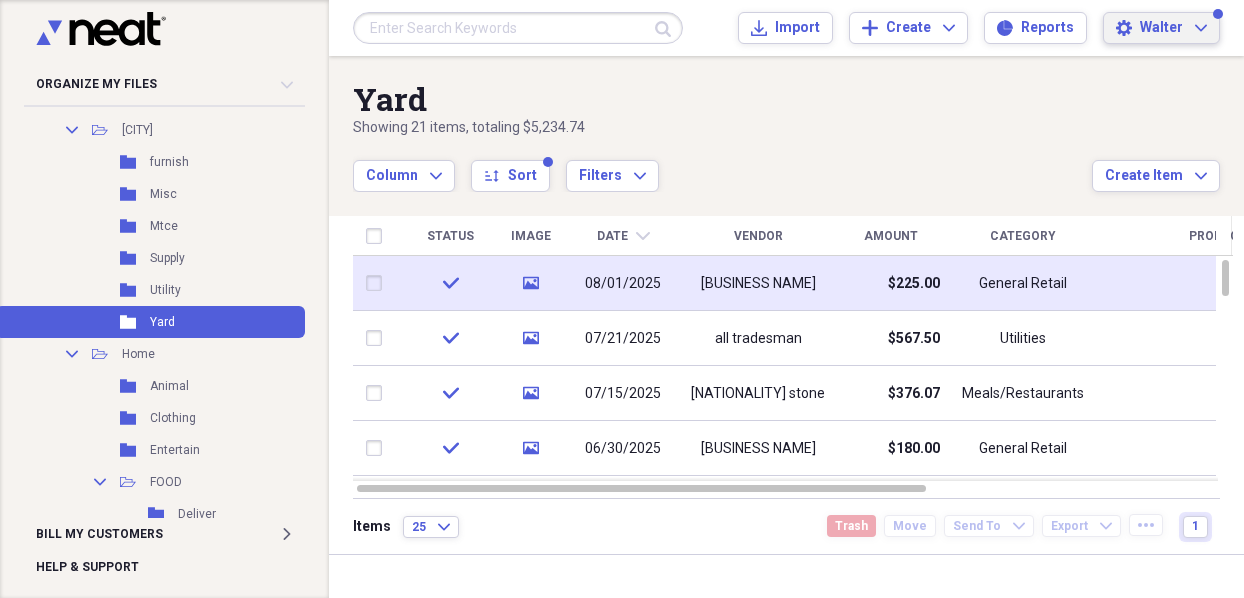 click on "Expand" 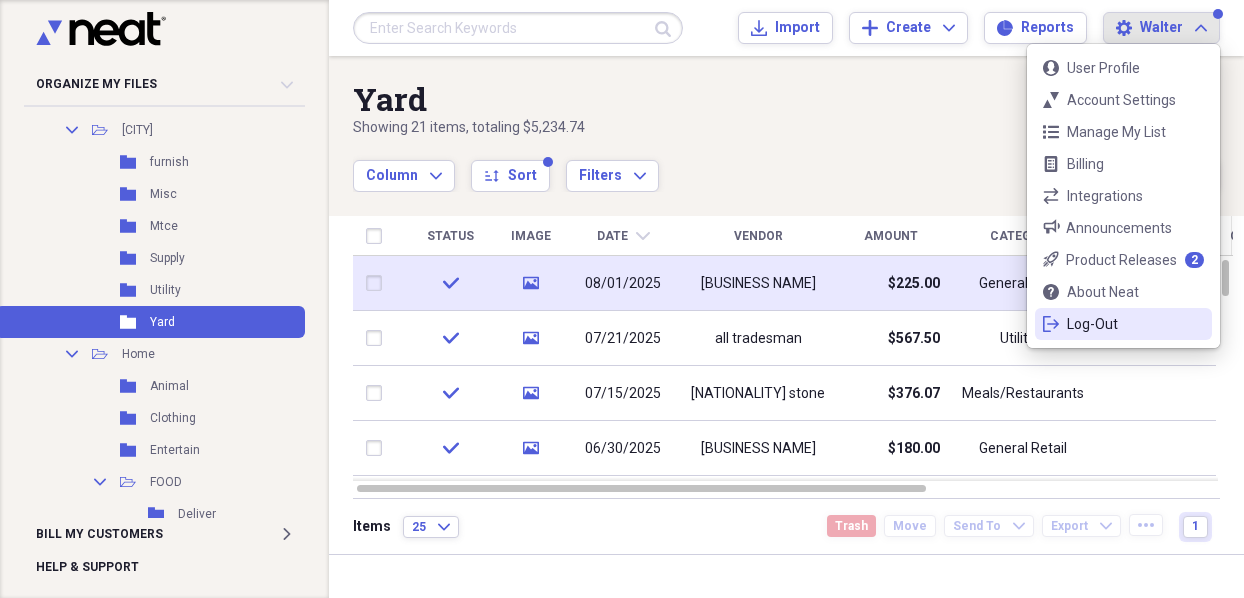 click on "logout Log-Out" at bounding box center [1123, 324] 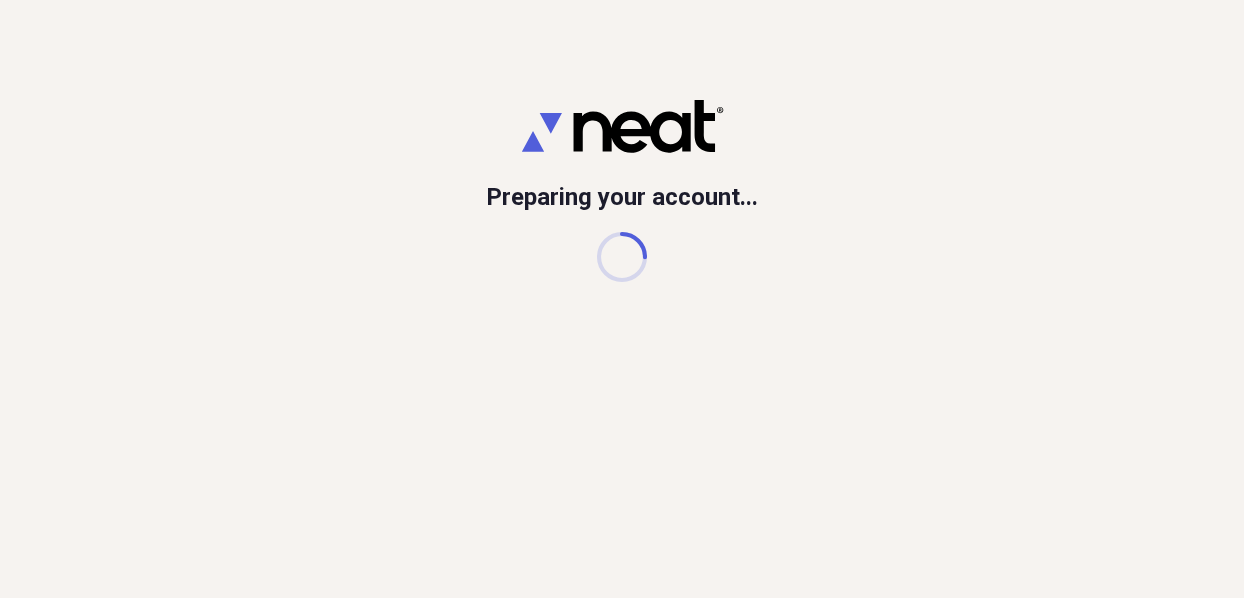 scroll, scrollTop: 0, scrollLeft: 0, axis: both 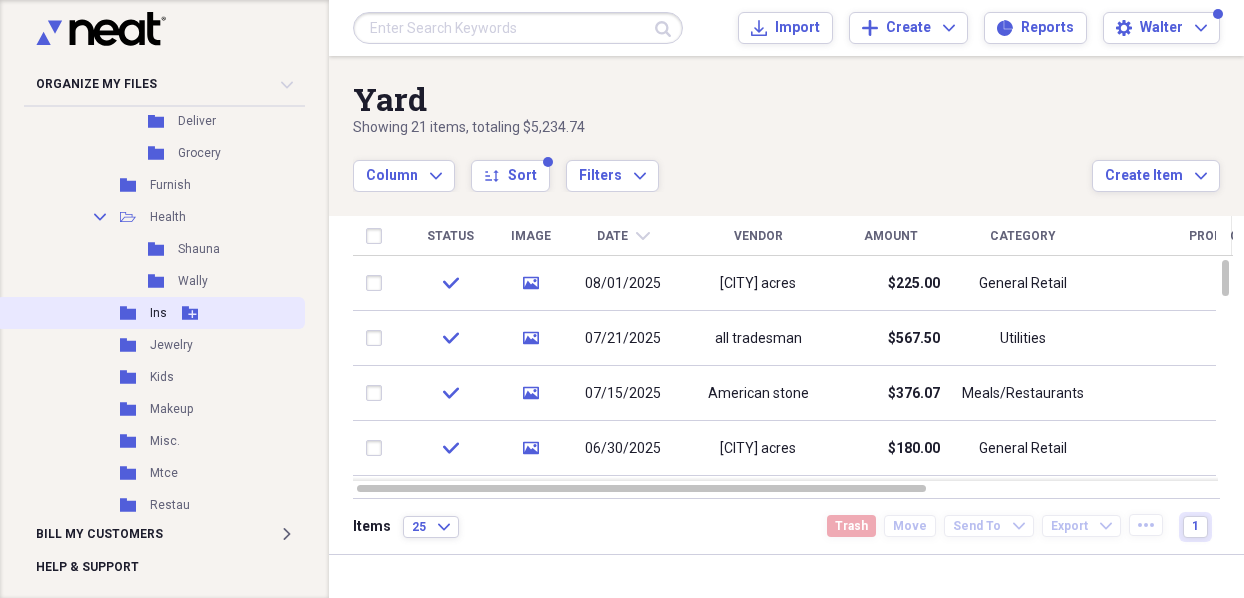 click 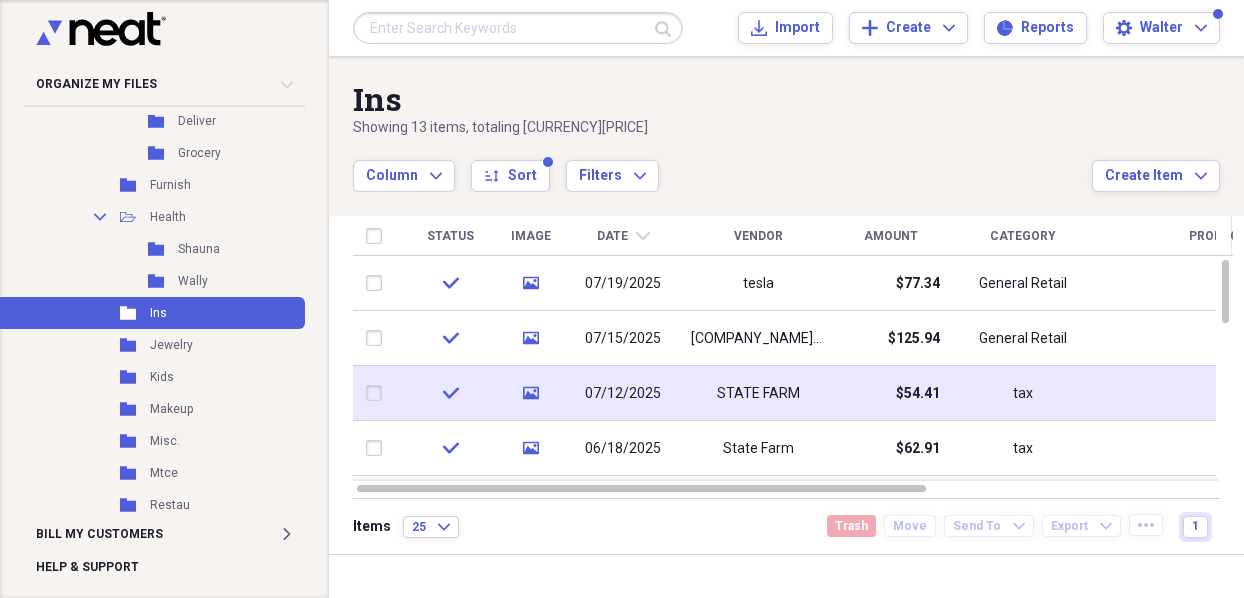 click on "STATE FARM" at bounding box center [758, 393] 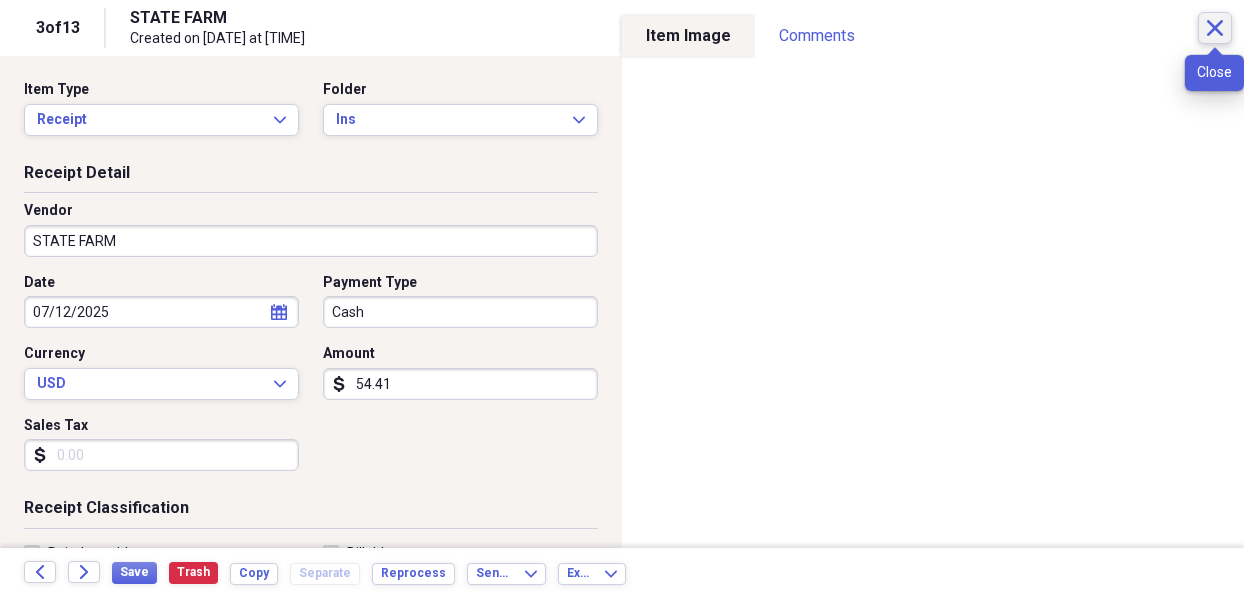 click on "Close" 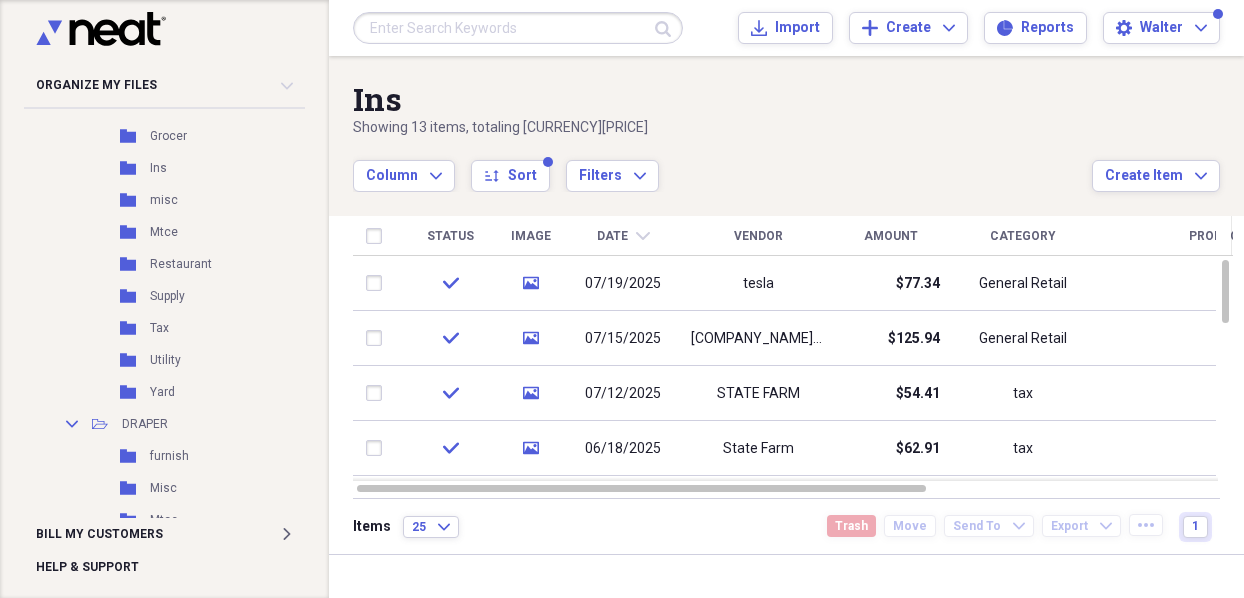 scroll, scrollTop: 702, scrollLeft: 0, axis: vertical 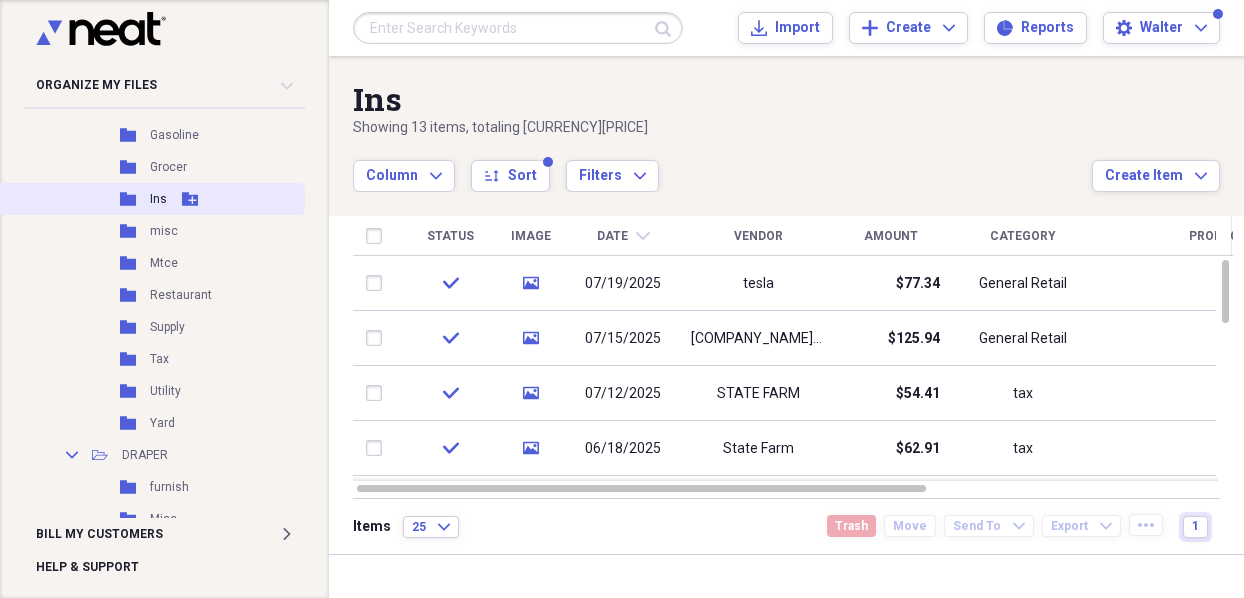 click 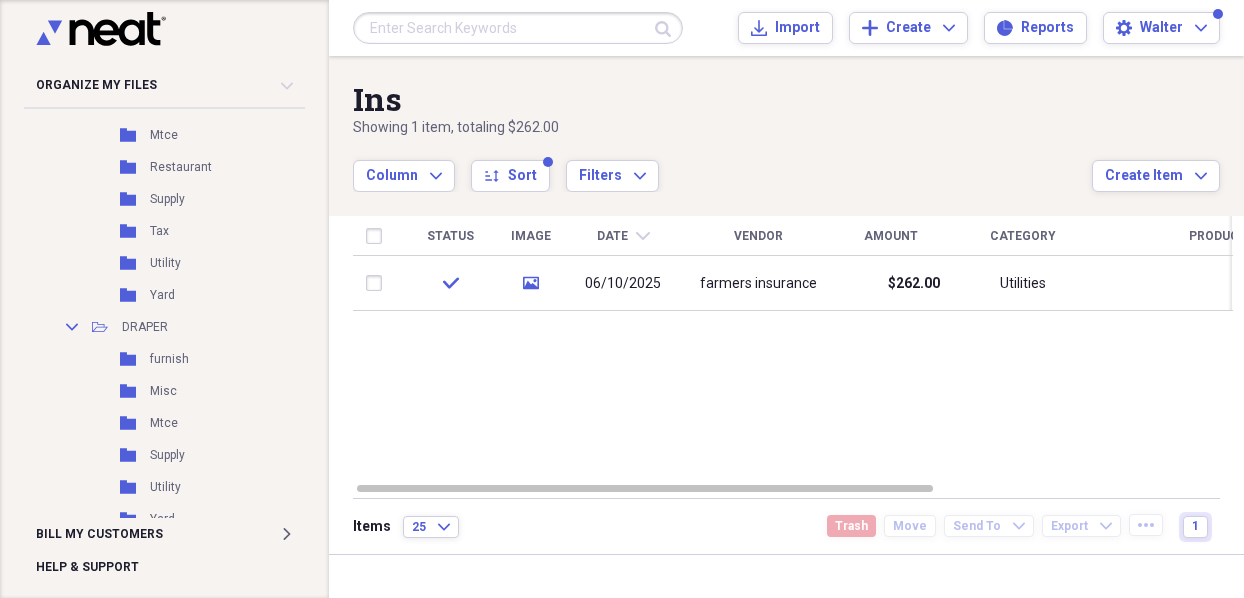scroll, scrollTop: 838, scrollLeft: 0, axis: vertical 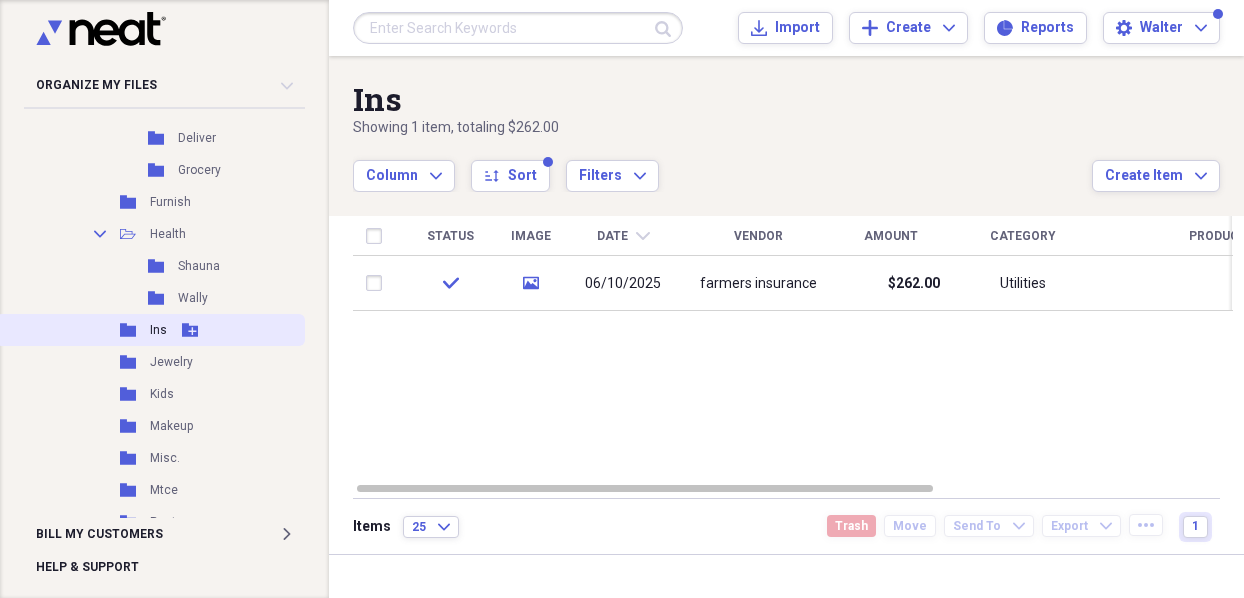 click on "Folder" at bounding box center [129, 330] 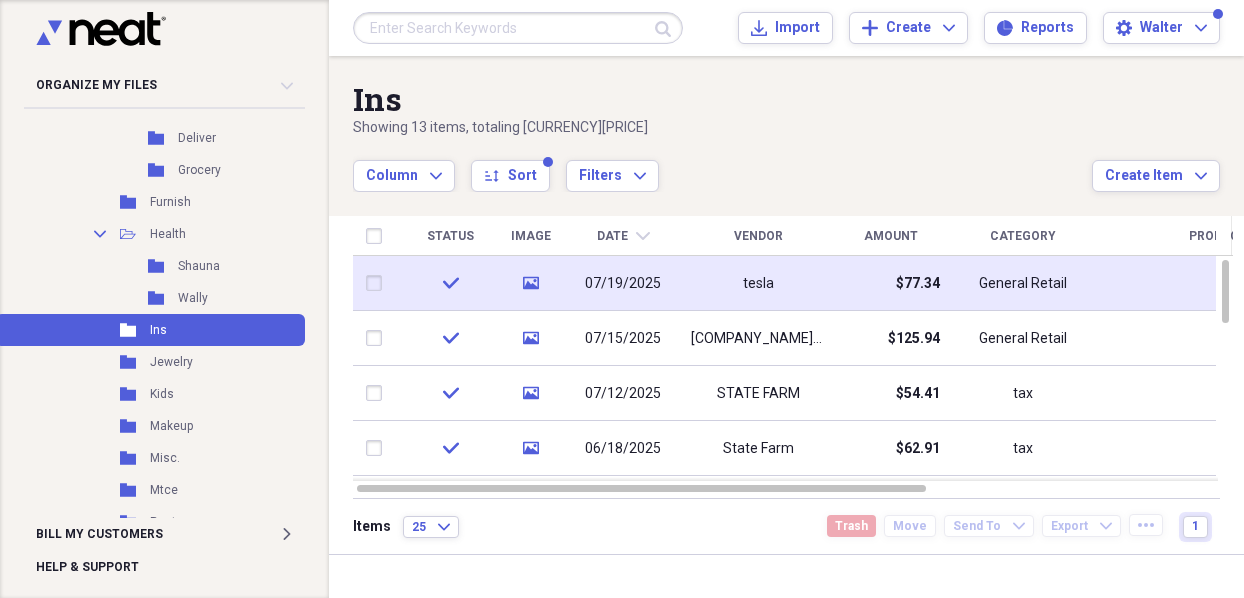 click on "tesla" at bounding box center (758, 283) 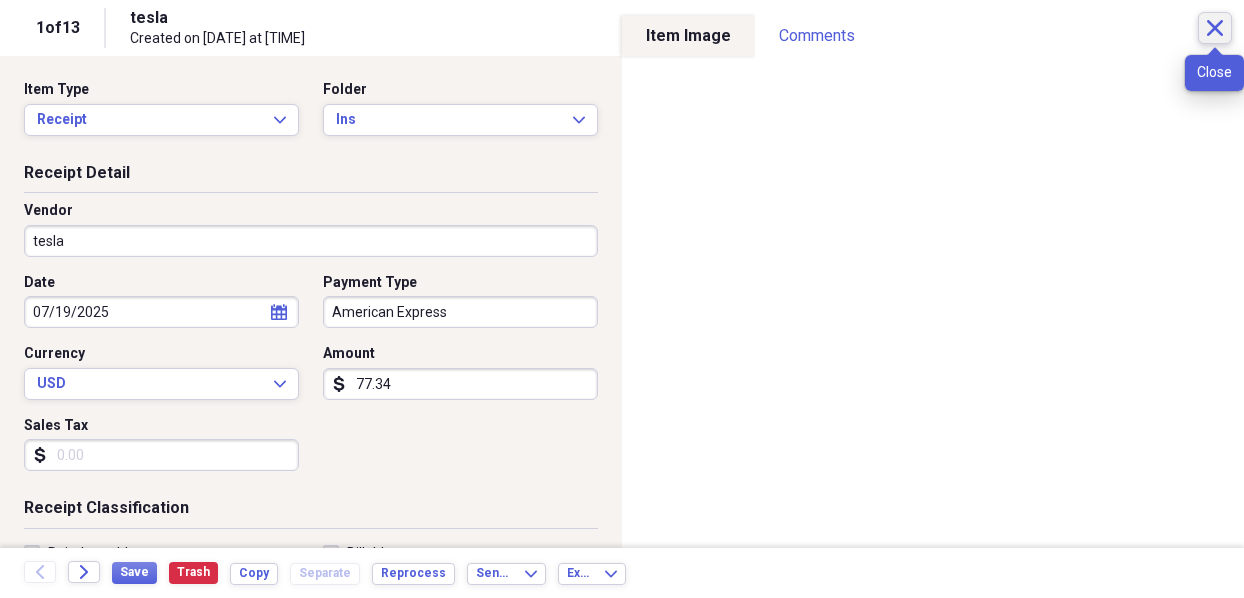 click on "Close" 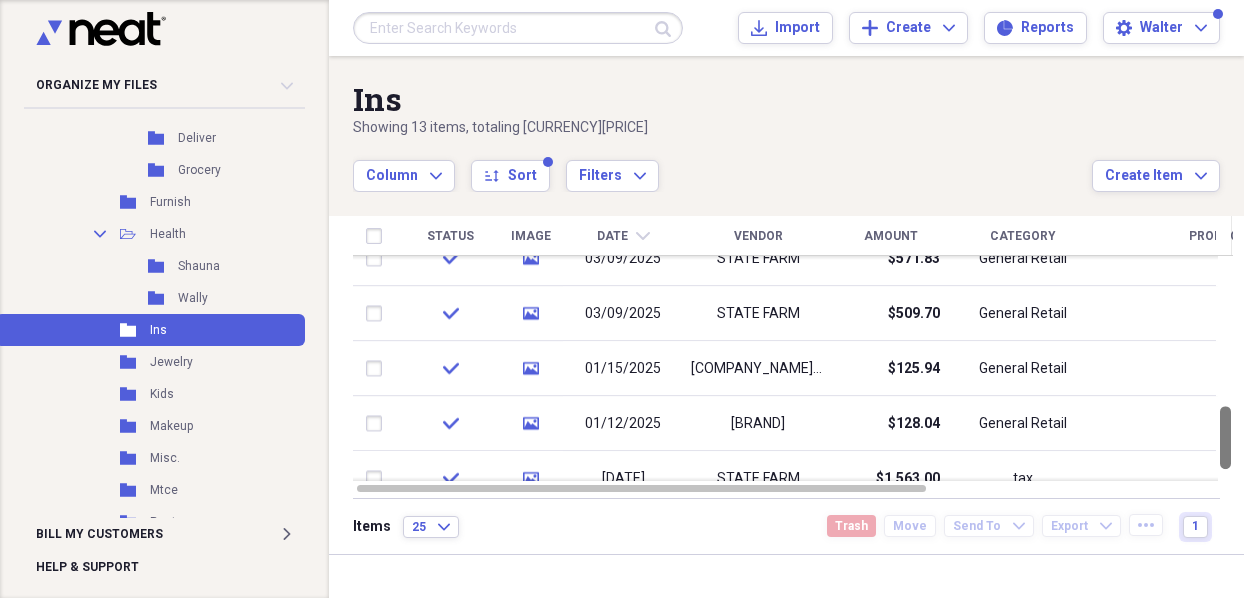 drag, startPoint x: 1237, startPoint y: 326, endPoint x: 1258, endPoint y: 455, distance: 130.69812 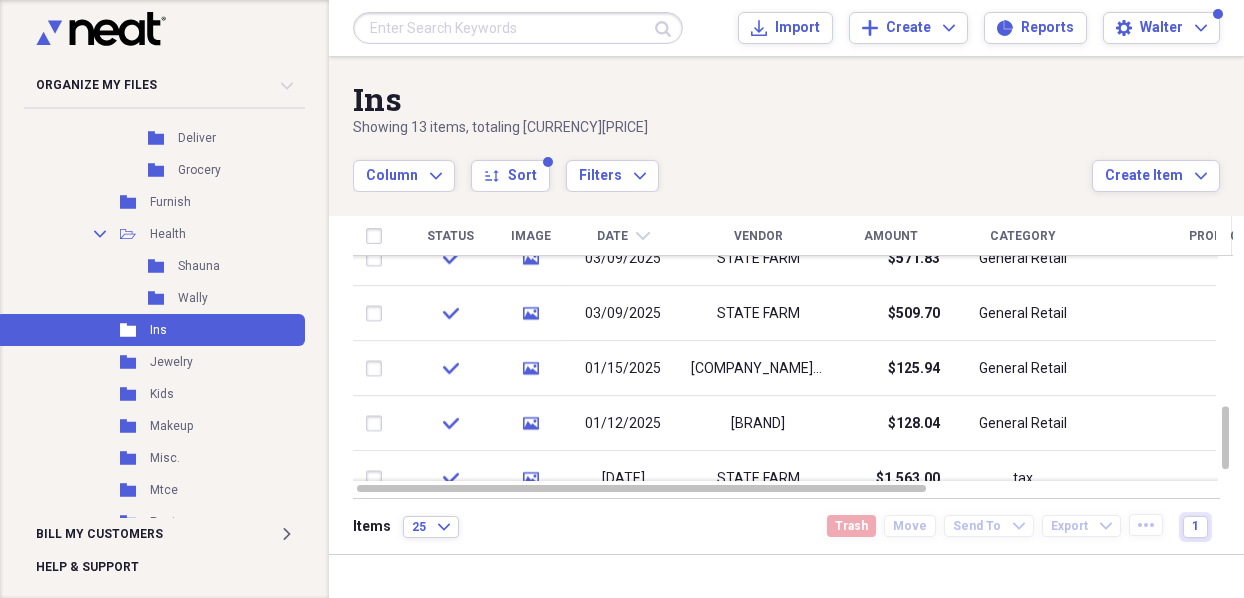 click on "chevron-down" 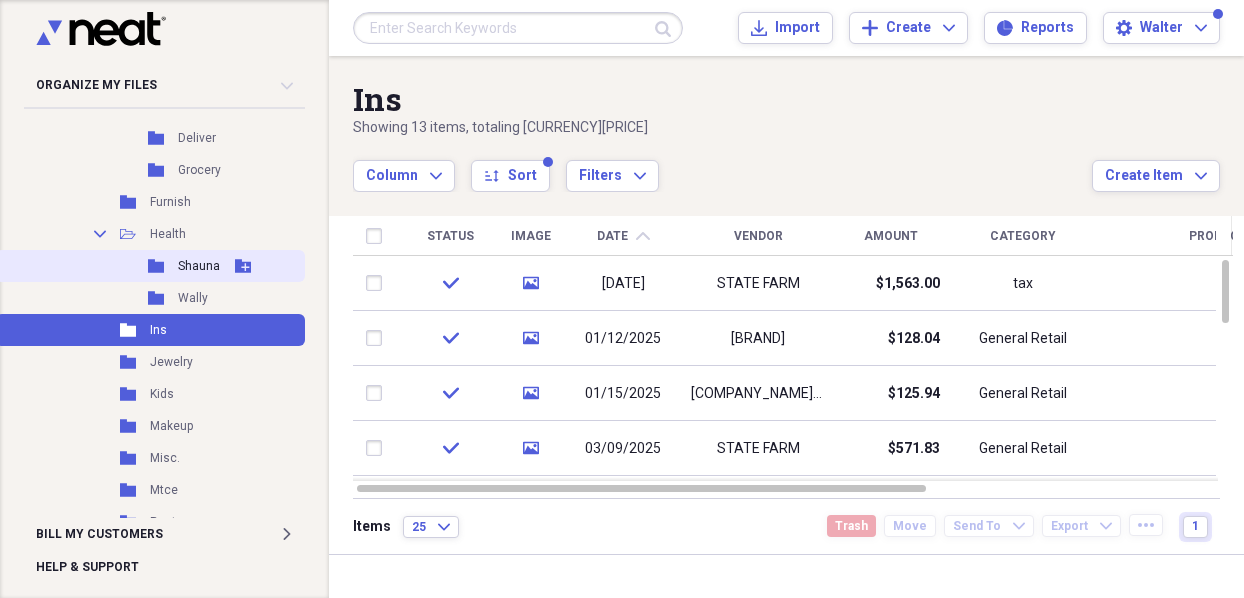 click on "Shauna" at bounding box center [199, 266] 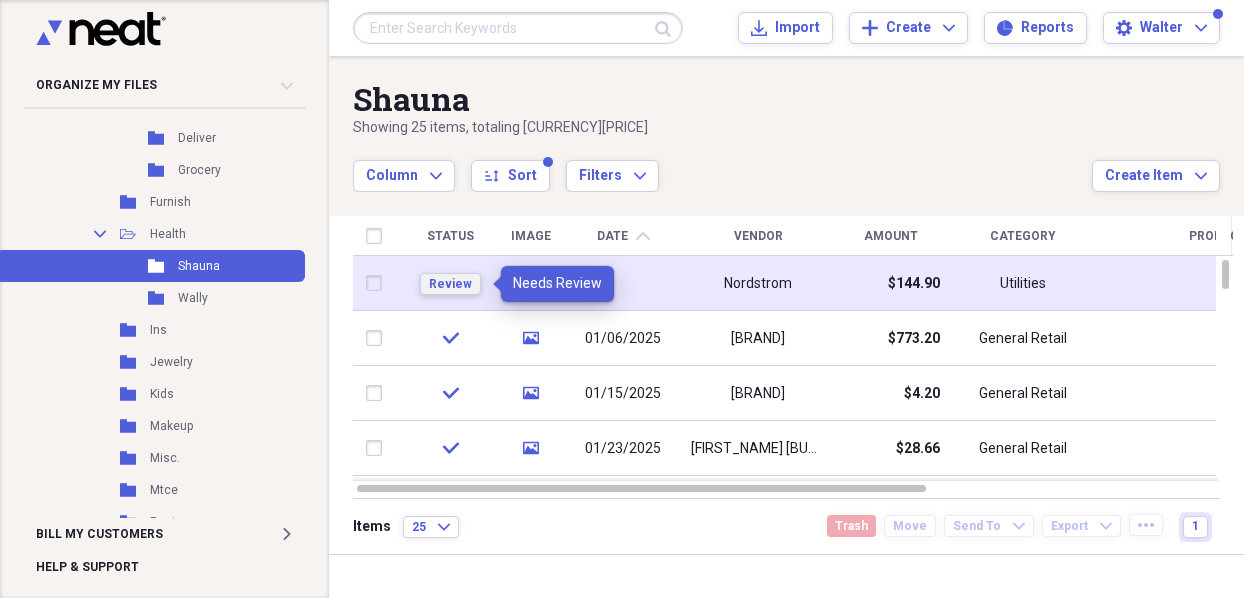 click on "Review" at bounding box center (450, 284) 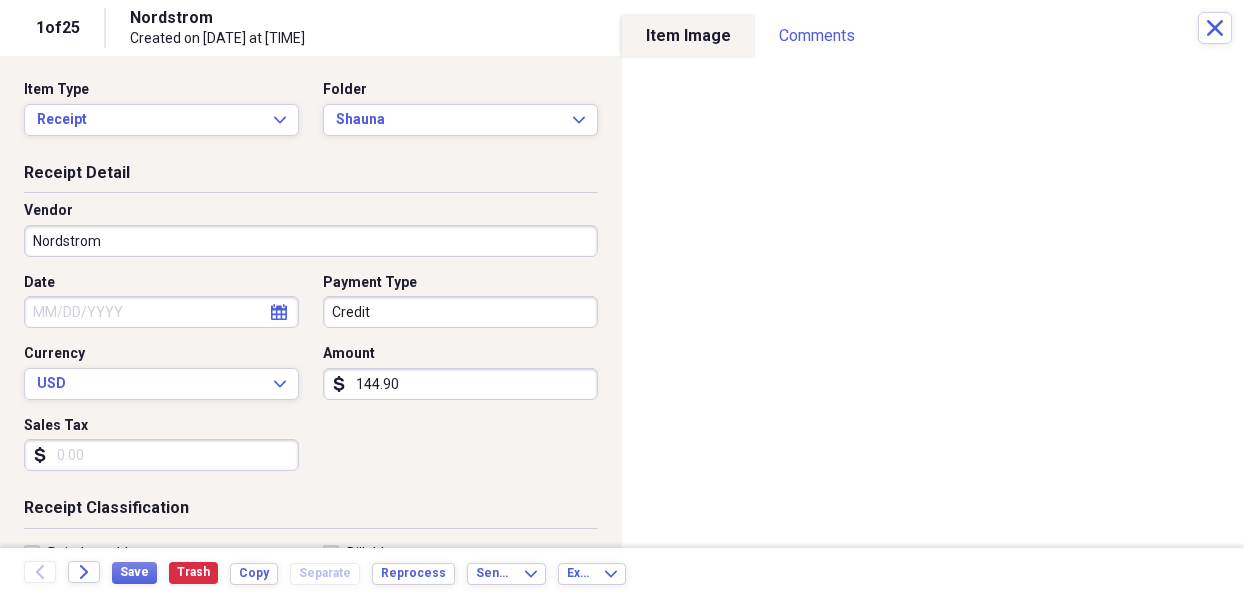 click on "Nordstrom" at bounding box center (311, 241) 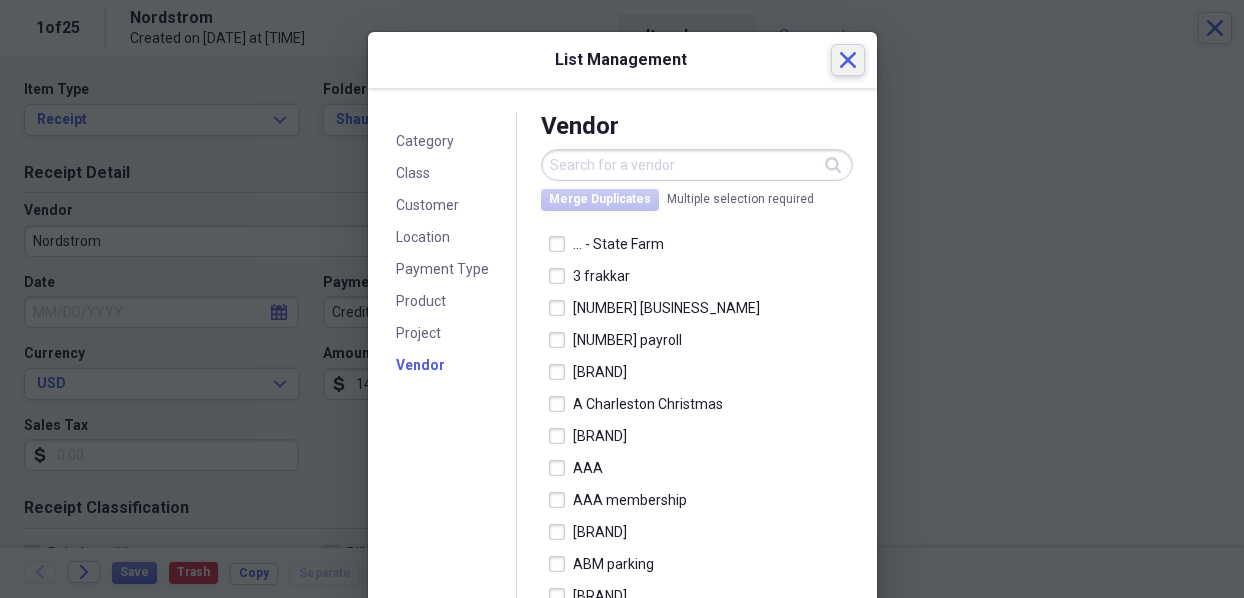 click on "Close" at bounding box center [848, 60] 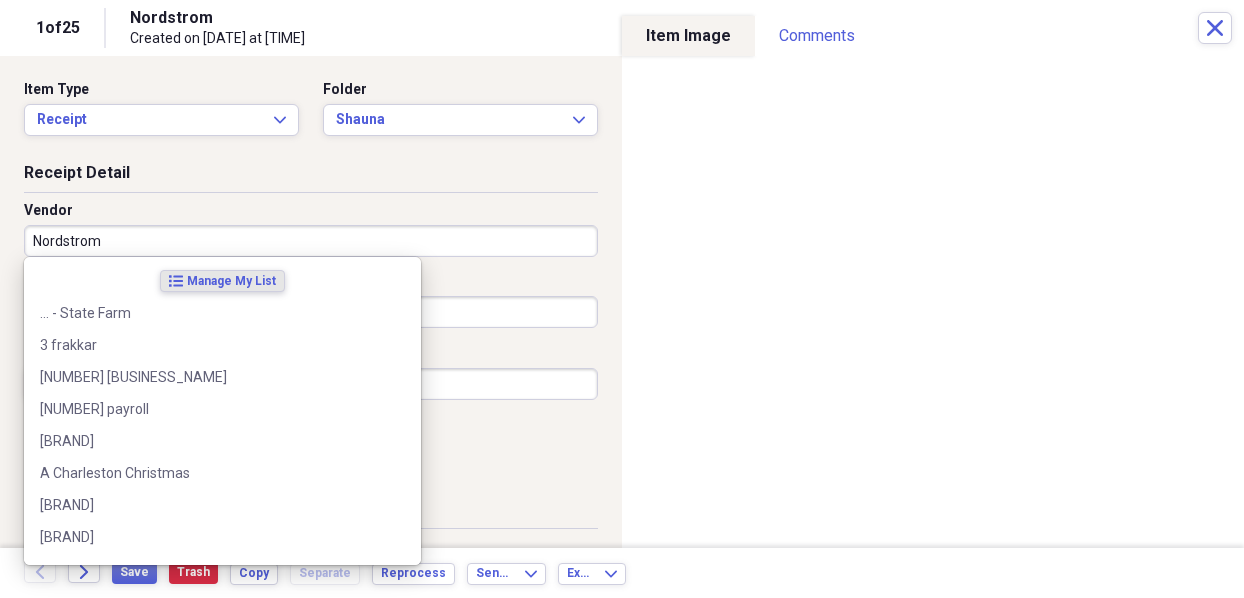 click on "Nordstrom" at bounding box center (311, 241) 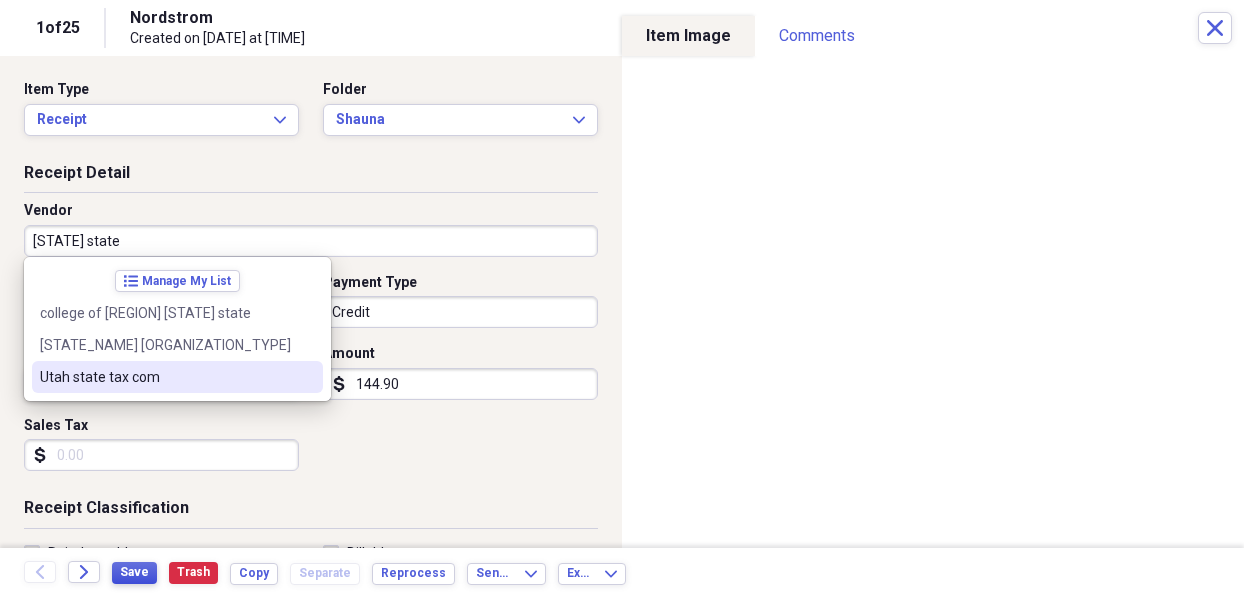type on "[STATE] state" 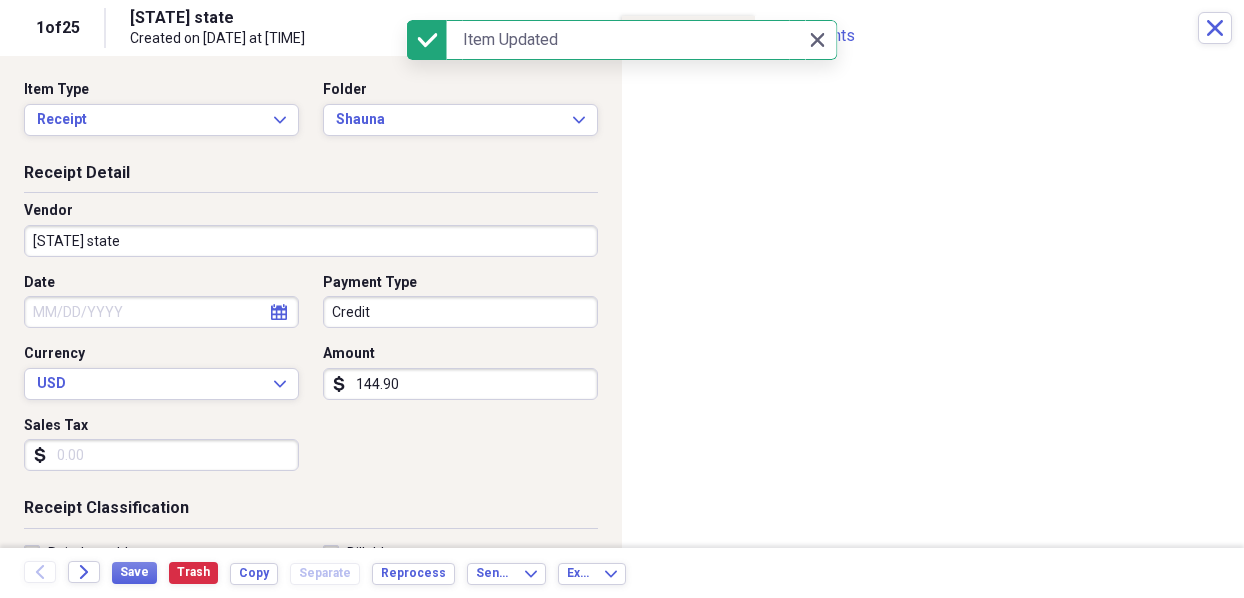 click on "calendar" 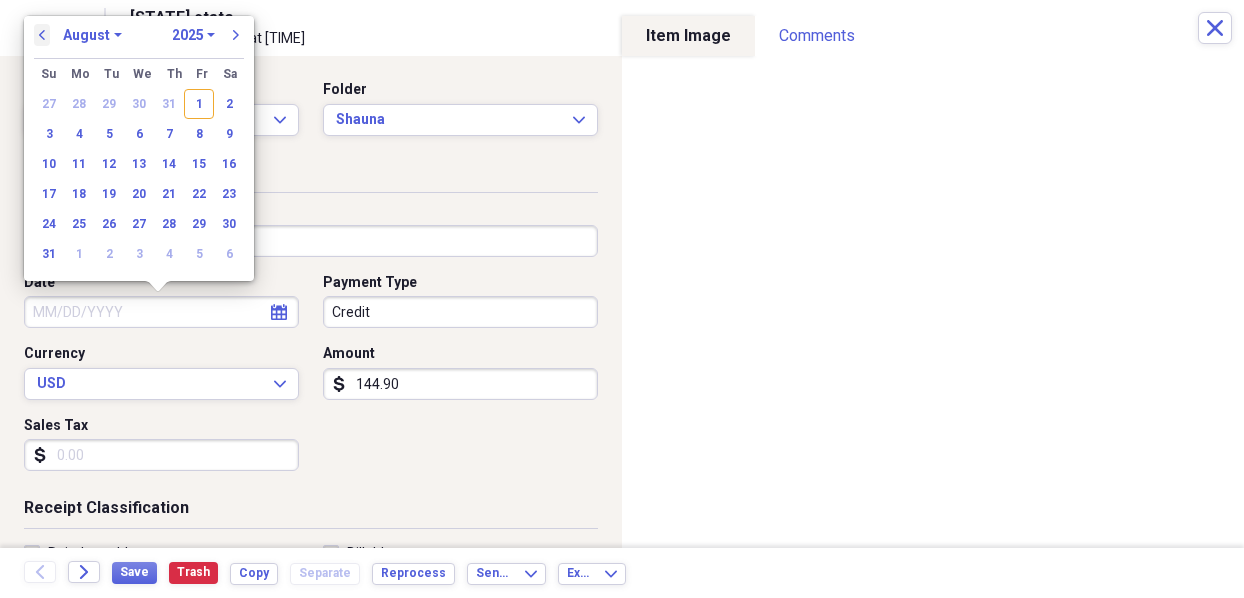 click on "previous" at bounding box center [42, 35] 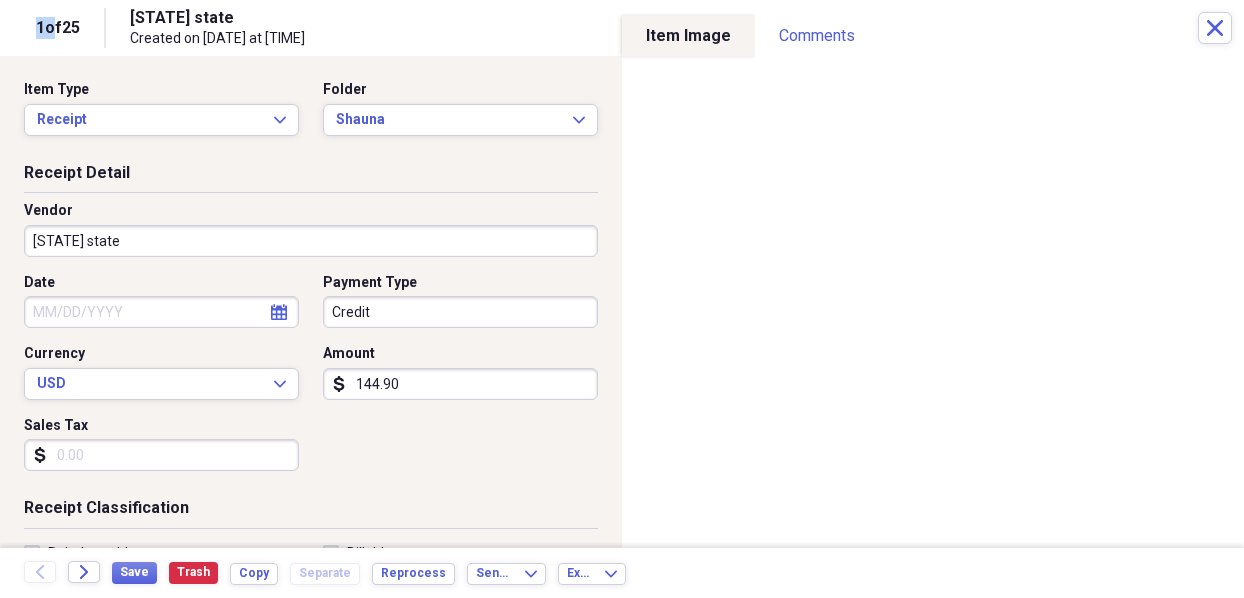 click on "1  of  25" at bounding box center [58, 28] 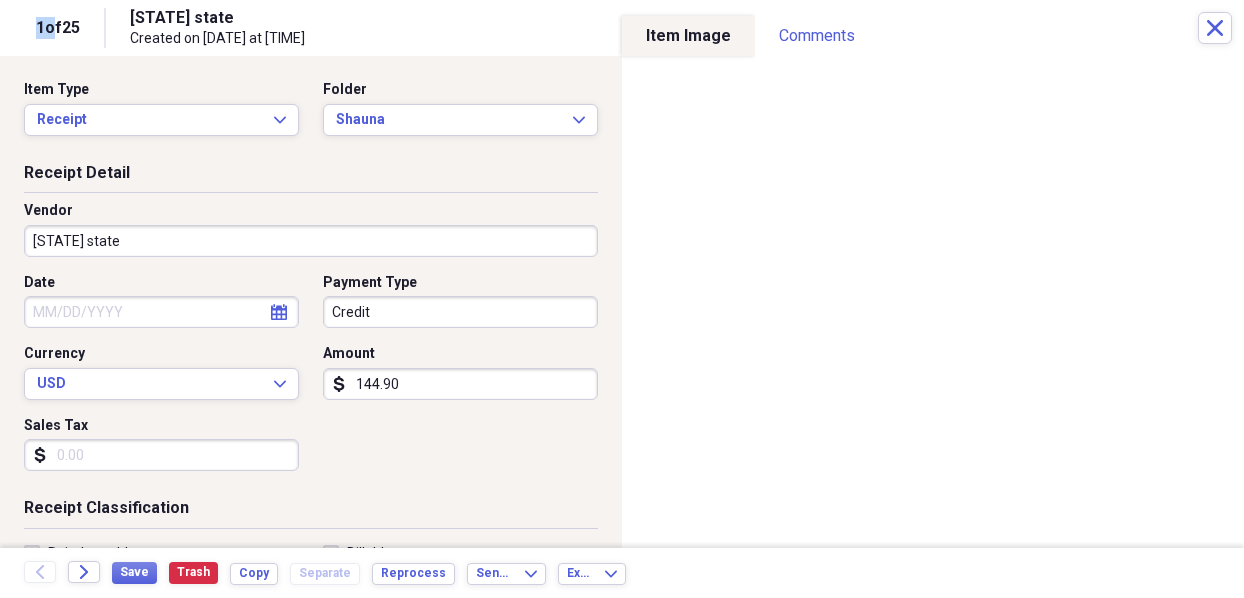 click 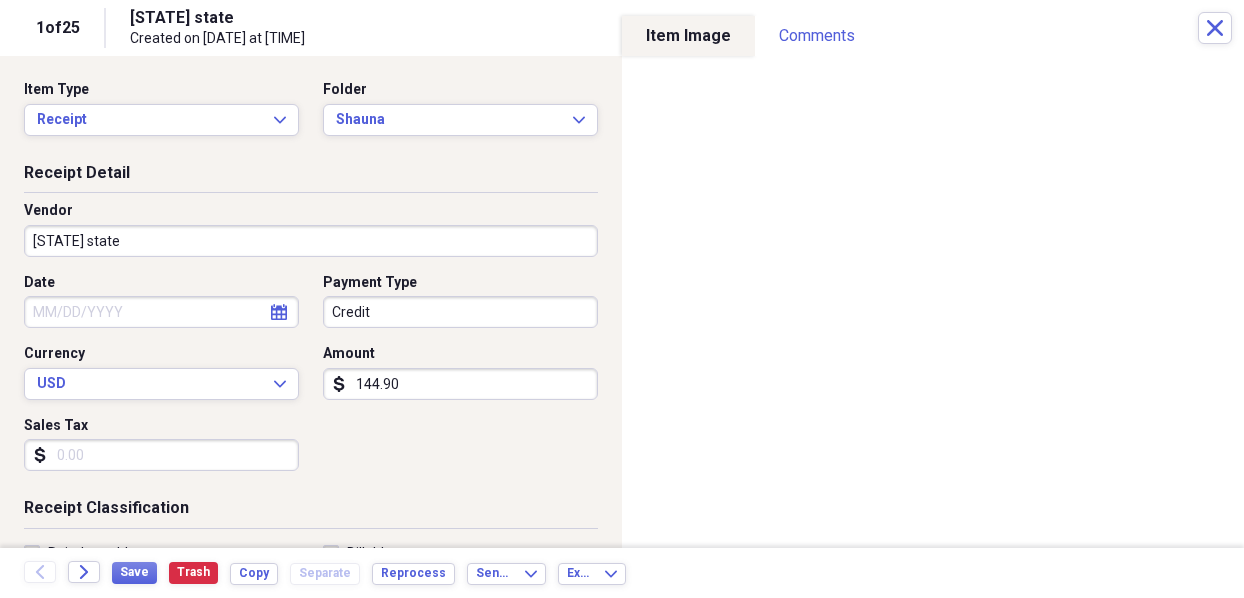select on "7" 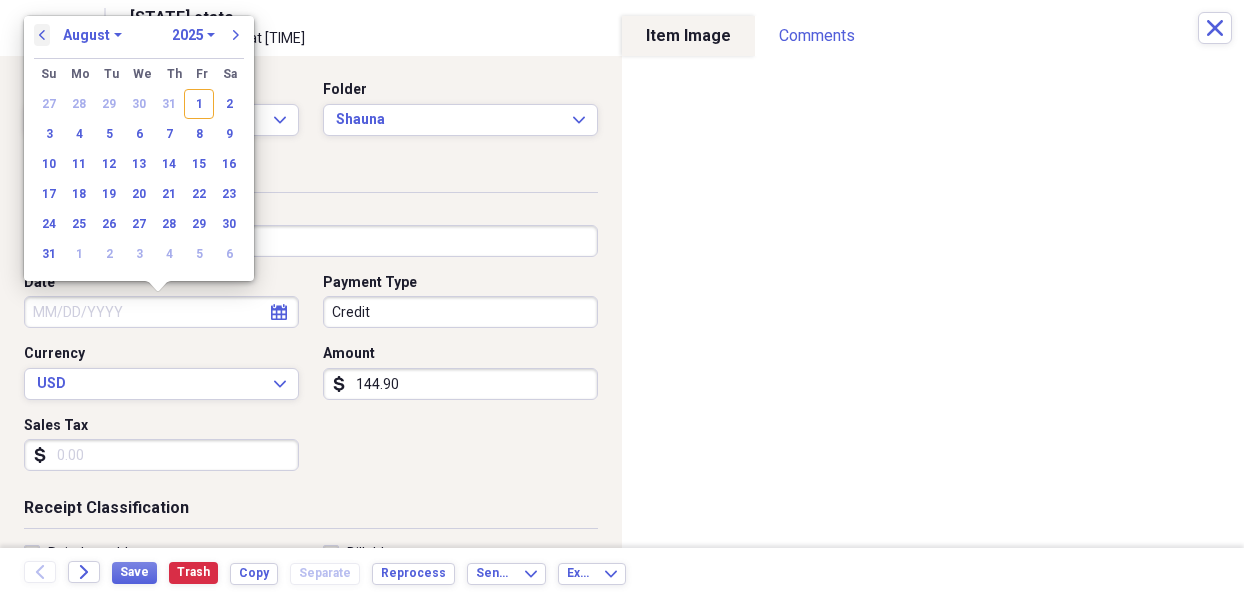 click on "previous" at bounding box center (42, 35) 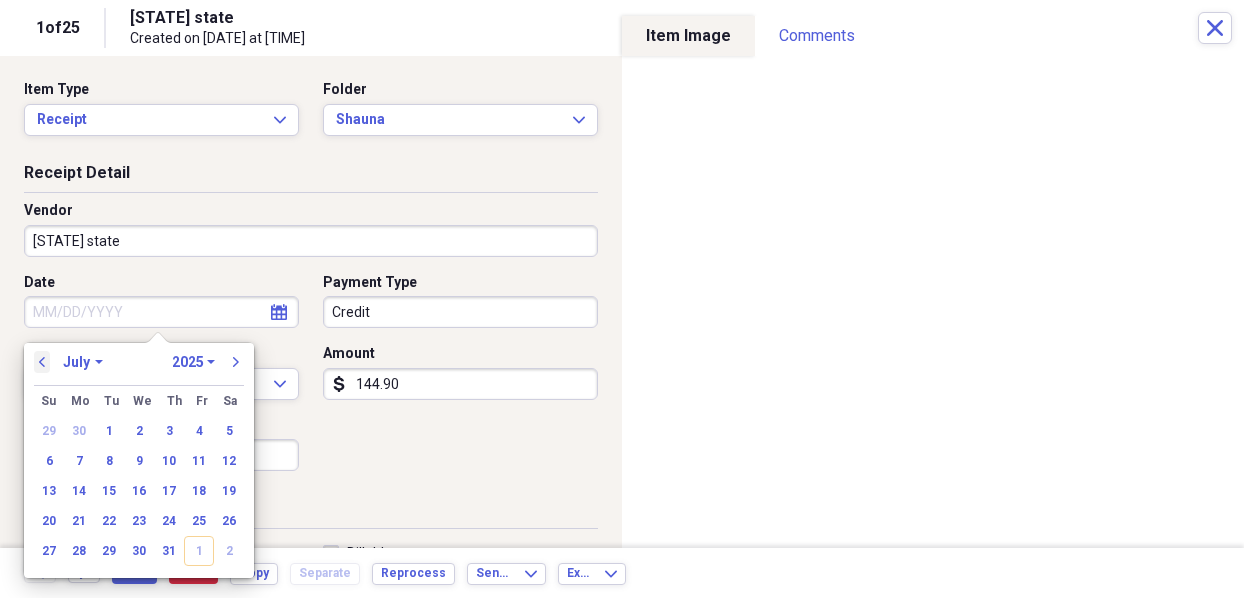 click on "previous" at bounding box center (42, 362) 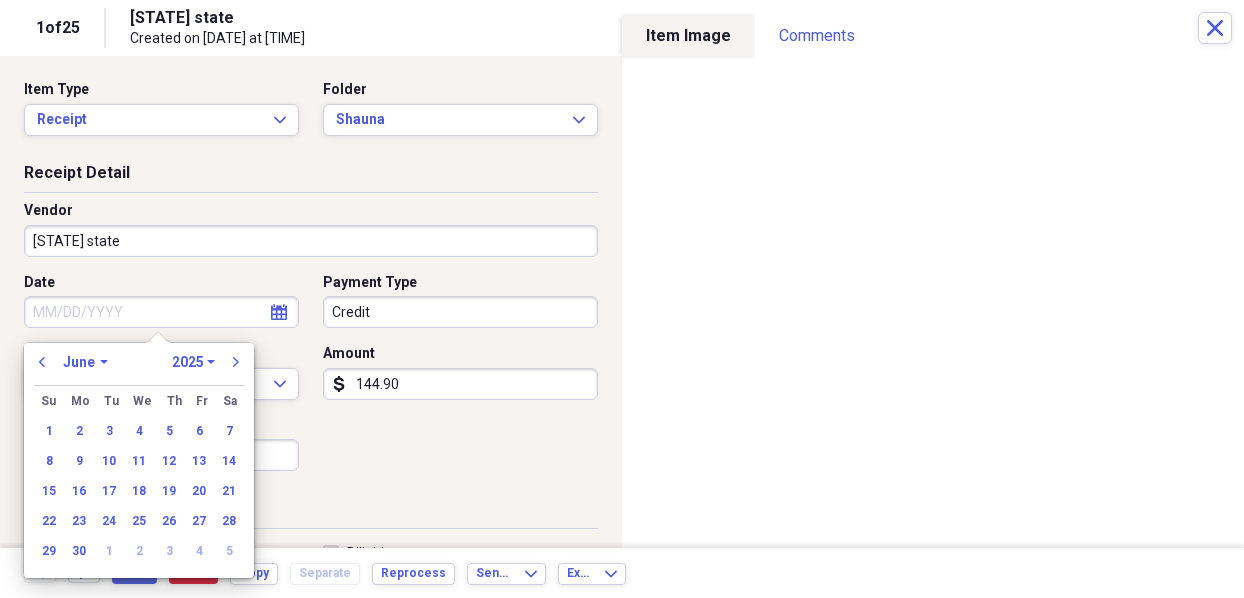 click on "21" at bounding box center (229, 491) 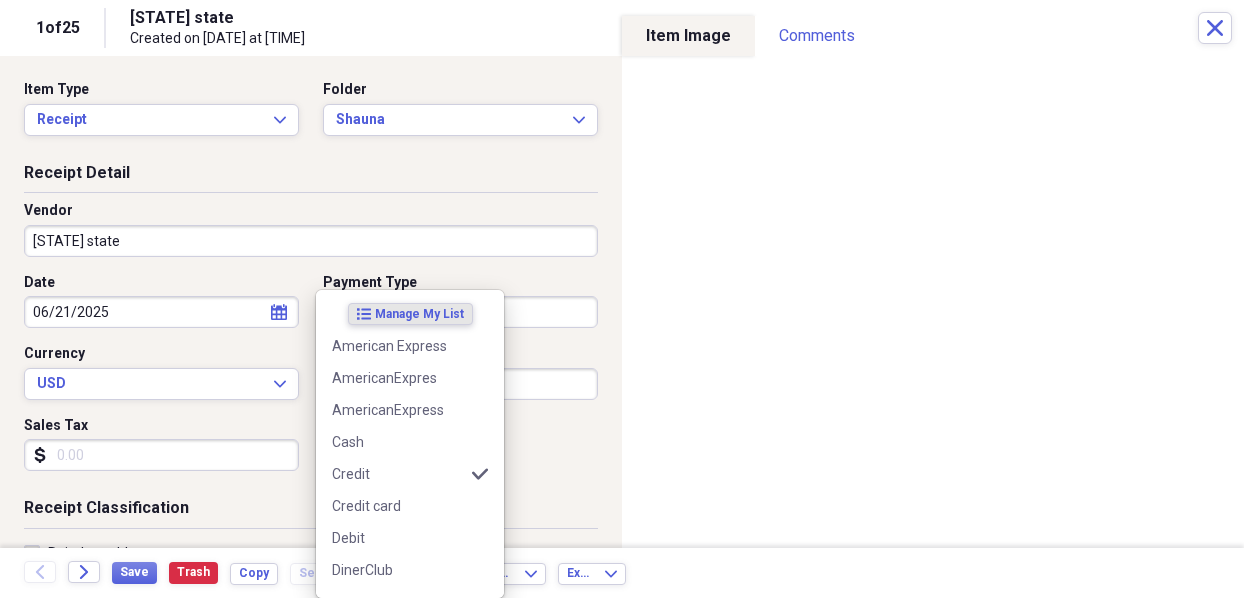 click on "Organize My Files 1 Collapse Unfiled Needs Review 1 Unfiled All Files Unfiled Unfiled Unfiled Saved Reports Collapse My Cabinet My Cabinet Add Folder Expand Folder 2021 Add Folder Expand Folder 2022 Add Folder Expand Folder 2023 Add Folder Expand Folder 2024 Add Folder Collapse Open Folder 2025 Add Folder Collapse Open Folder BUSINESS Add Folder Folder Accountant Add Folder Folder Athena Add Folder Folder Fees Add Folder Folder Insurance Add Folder Folder Misc Add Folder Expand Folder Salary Add Folder Folder Supply Add Folder Folder Utilities Add Folder Expand Folder Vehicle Add Folder Collapse Open Folder CdA Add Folder Folder Furnishing Add Folder Folder Gasoline Add Folder Folder Grocer Add Folder Folder Ins Add Folder Folder misc Add Folder Folder Mtce Add Folder Folder Restaurant Add Folder Folder Supply Add Folder Folder Tax Add Folder Folder Utility Add Folder Folder Yard Add Folder Collapse Open Folder DRAPER Add Folder Folder furnish Add Folder Folder Misc Add Folder Folder Mtce Add Folder Folder IT" at bounding box center (622, 299) 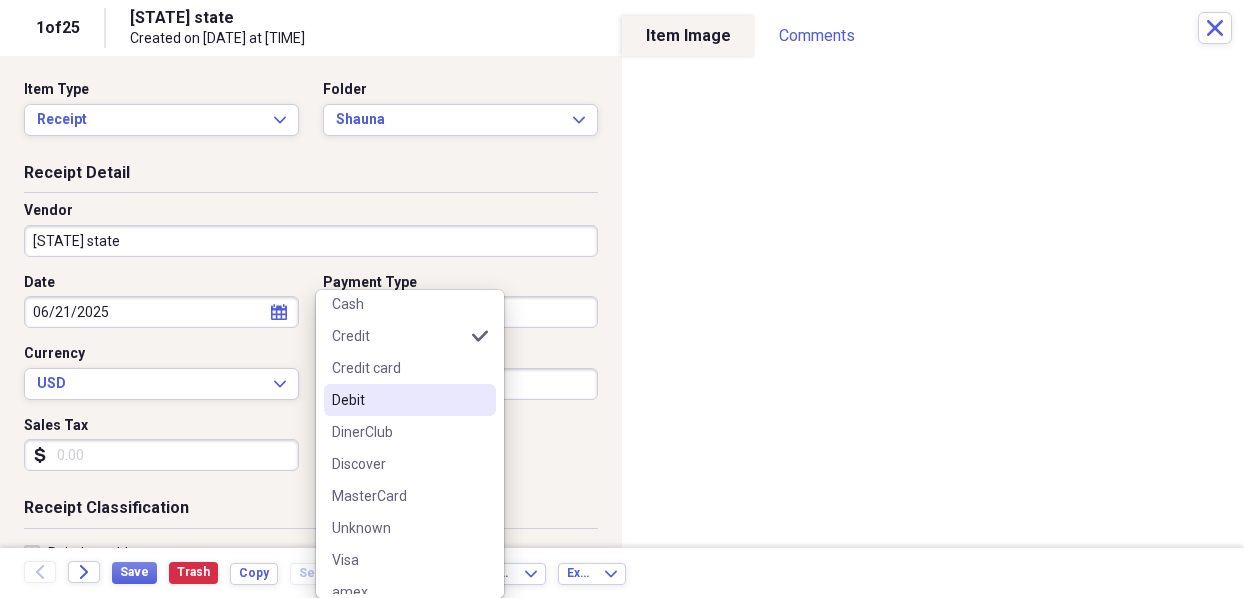 scroll, scrollTop: 156, scrollLeft: 0, axis: vertical 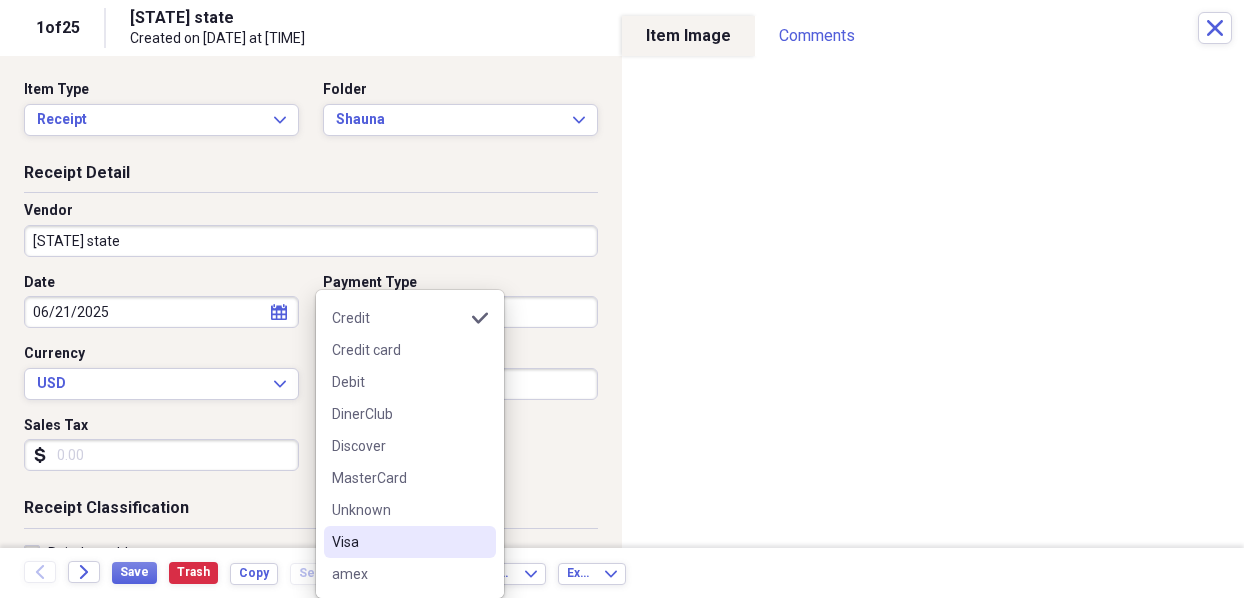 click on "Visa" at bounding box center (398, 542) 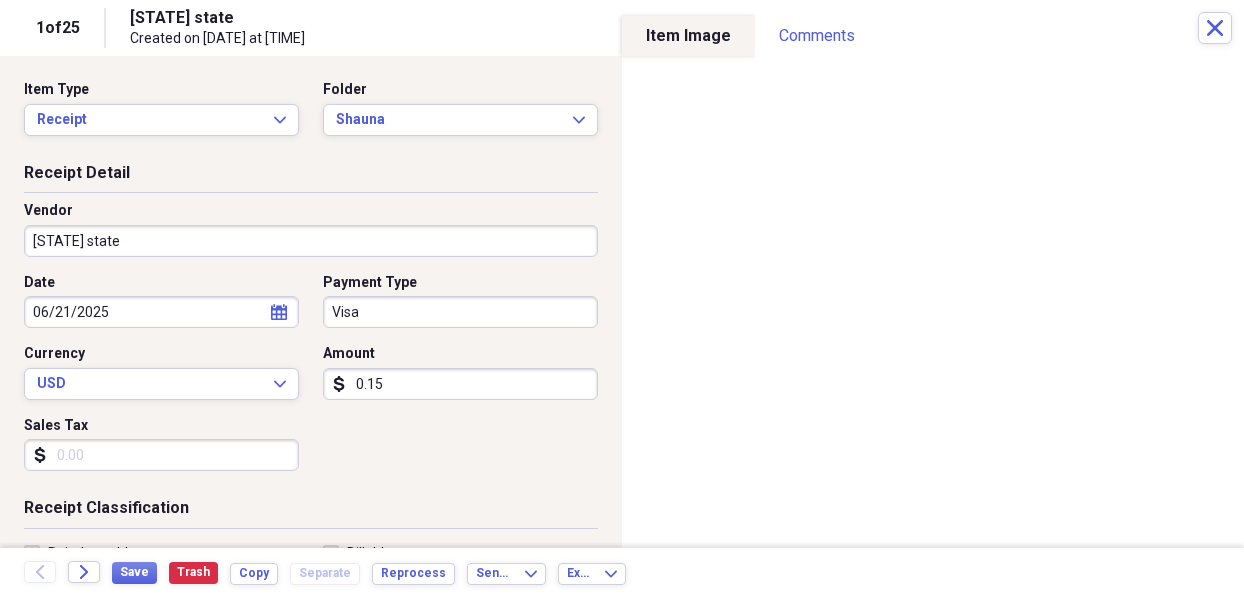 type on "0.01" 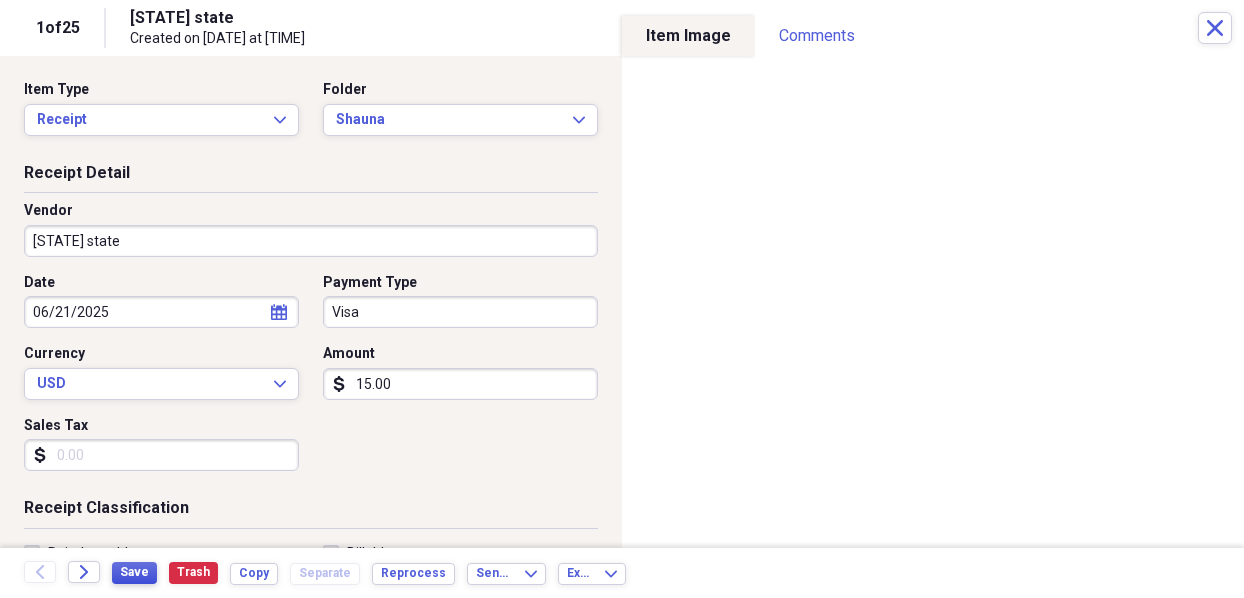 type on "15.00" 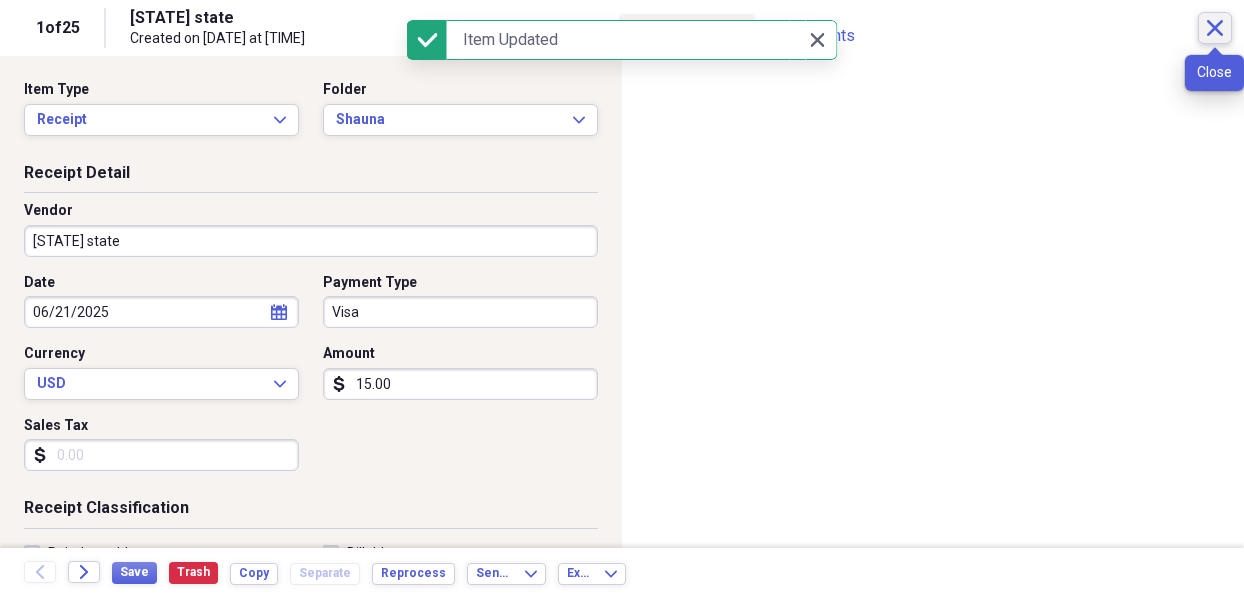 click on "Close" at bounding box center (1215, 28) 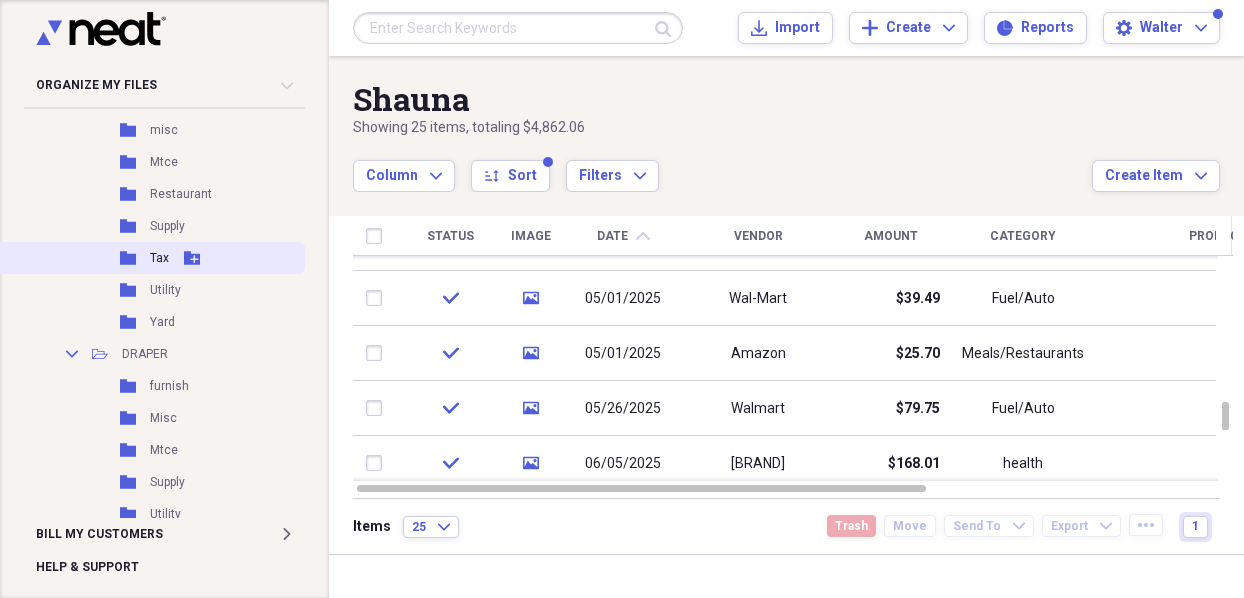 scroll, scrollTop: 703, scrollLeft: 0, axis: vertical 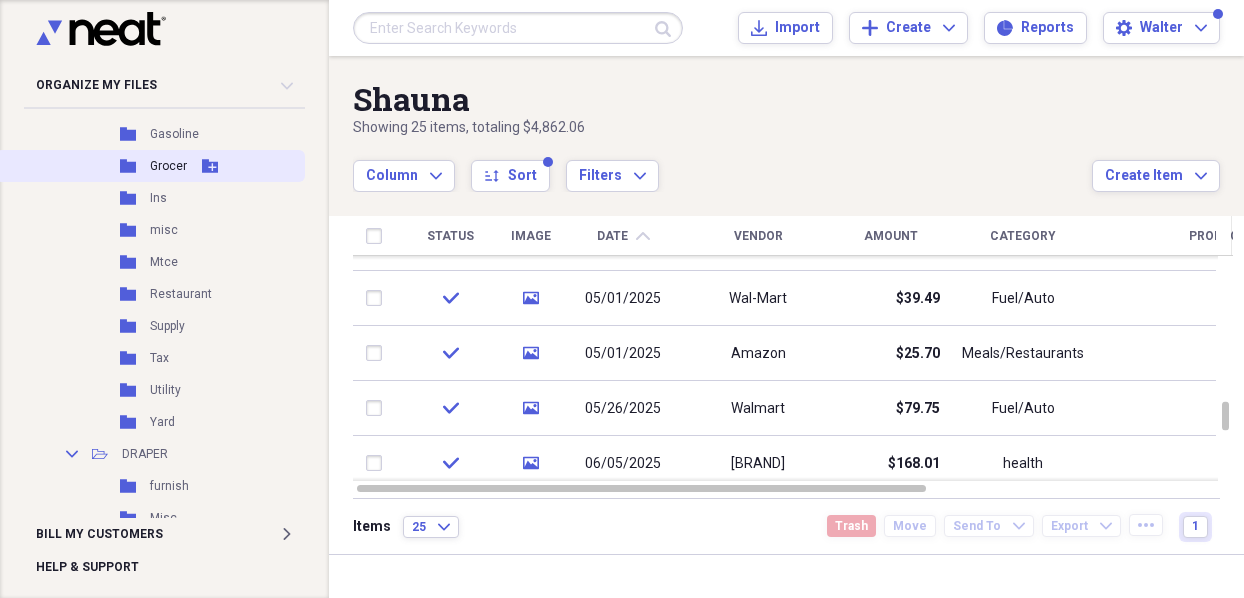 click 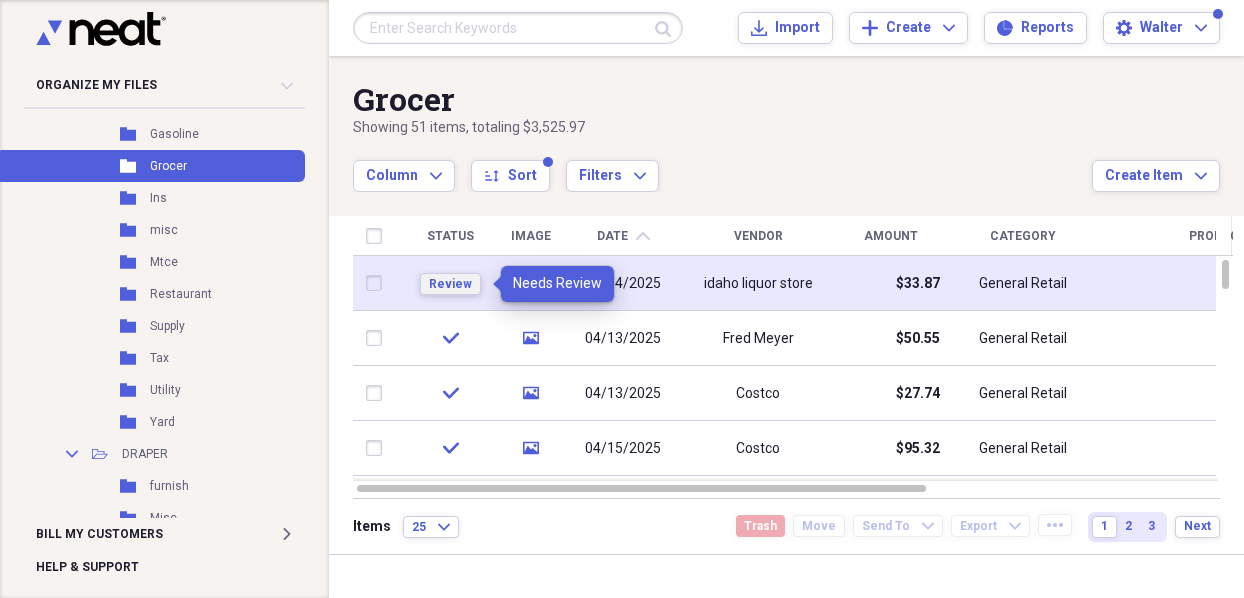 click on "Review" at bounding box center [450, 284] 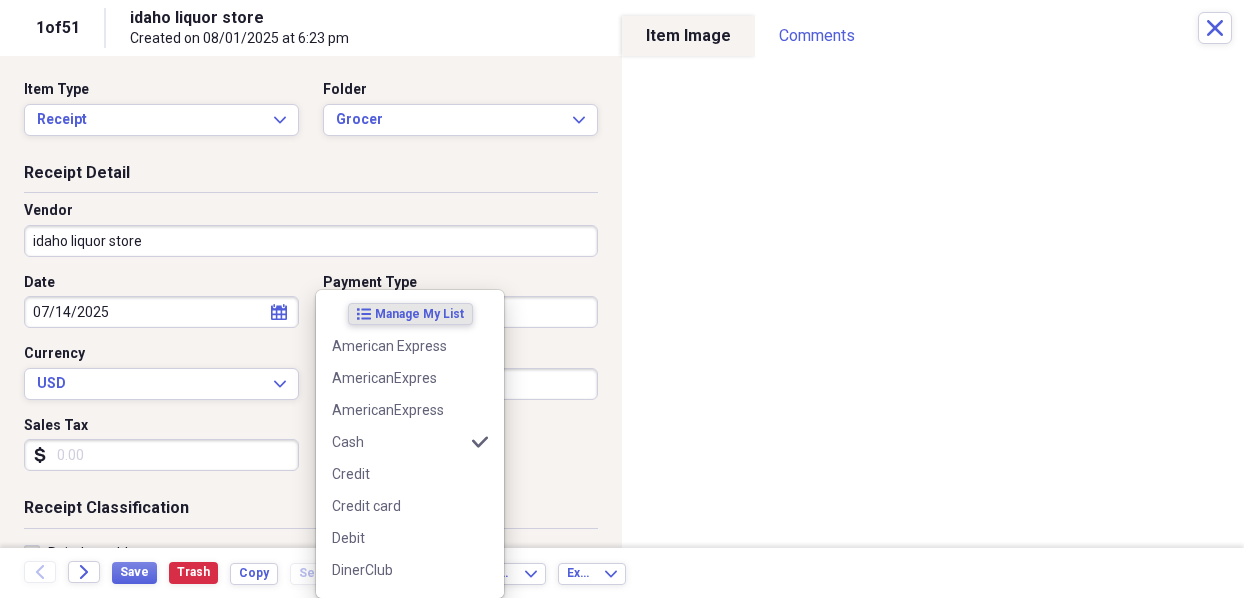 click on "Organize My Files 1 Collapse Unfiled Needs Review 1 Unfiled All Files Unfiled Unfiled Unfiled Saved Reports Collapse My Cabinet My Cabinet Add Folder Expand Folder 2021 Add Folder Expand Folder 2022 Add Folder Expand Folder 2023 Add Folder Expand Folder 2024 Add Folder Collapse Open Folder 2025 Add Folder Collapse Open Folder BUSINESS Add Folder Folder Accountant Add Folder Folder Athena Add Folder Folder Fees Add Folder Folder Insurance Add Folder Folder Misc Add Folder Expand Folder Salary Add Folder Folder Supply Add Folder Folder Utilities Add Folder Expand Folder Vehicle Add Folder Collapse Open Folder CdA Add Folder Folder Furnishing Add Folder Folder Gasoline Add Folder Folder Grocer Add Folder Folder Ins Add Folder Folder misc Add Folder Folder Mtce Add Folder Folder Restaurant Add Folder Folder Supply Add Folder Folder Tax Add Folder Folder Utility Add Folder Folder Yard Add Folder Collapse Open Folder DRAPER Add Folder Folder furnish Add Folder Folder Misc Add Folder Folder Mtce Add Folder Folder IT" at bounding box center [622, 299] 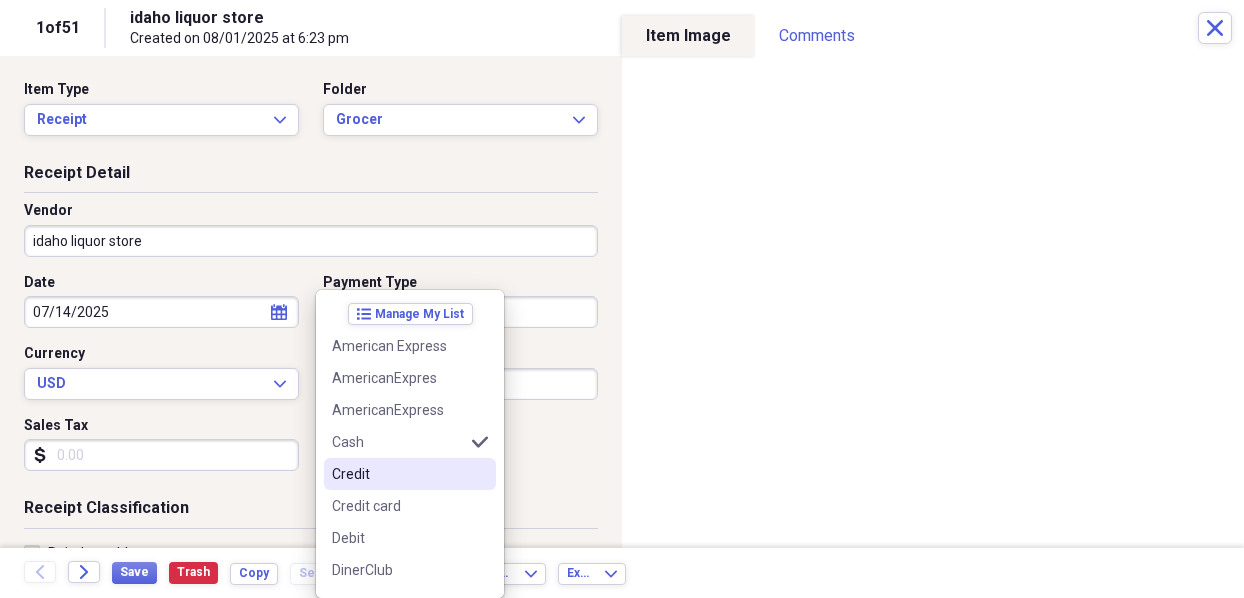 click on "Credit" at bounding box center [398, 474] 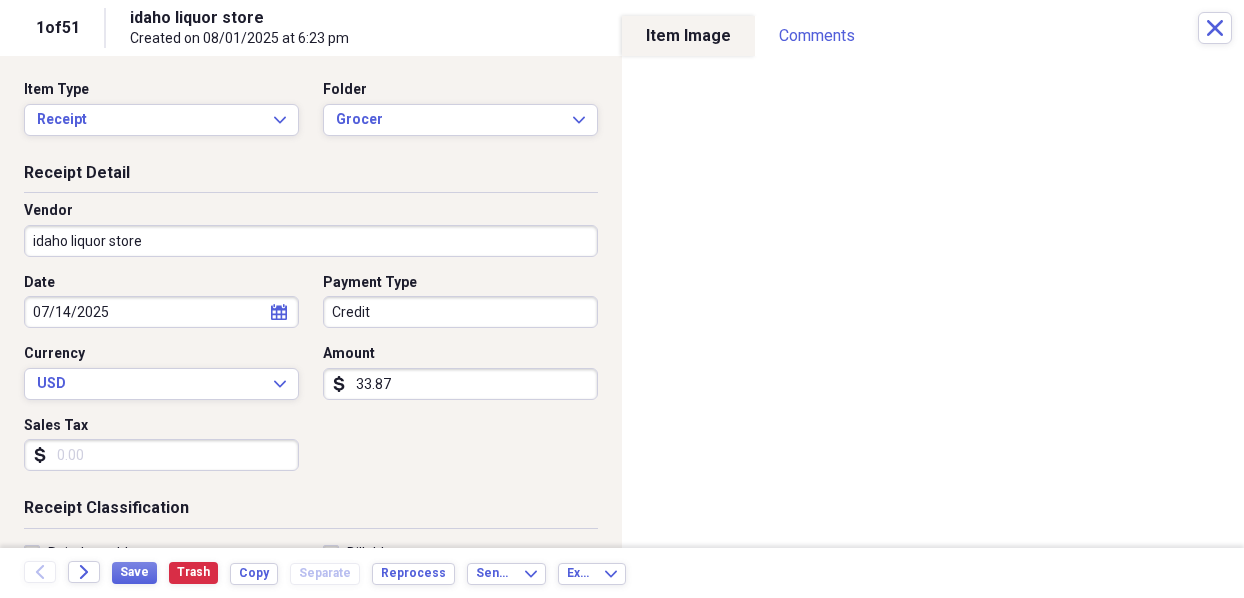 scroll, scrollTop: 100, scrollLeft: 0, axis: vertical 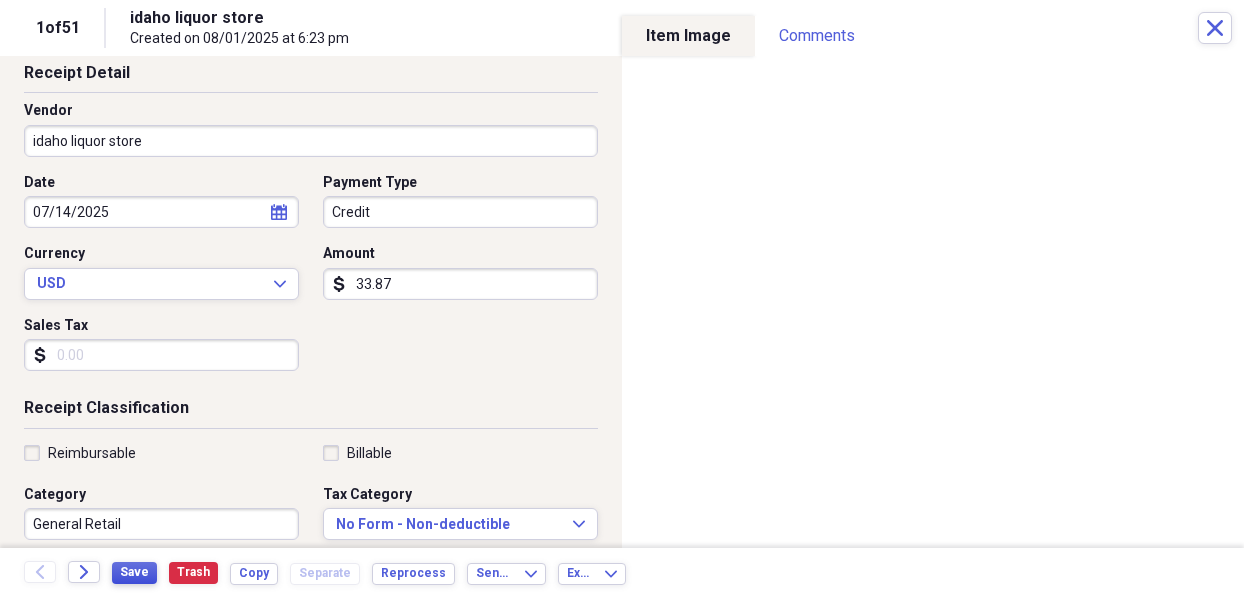 click on "Save" at bounding box center [134, 572] 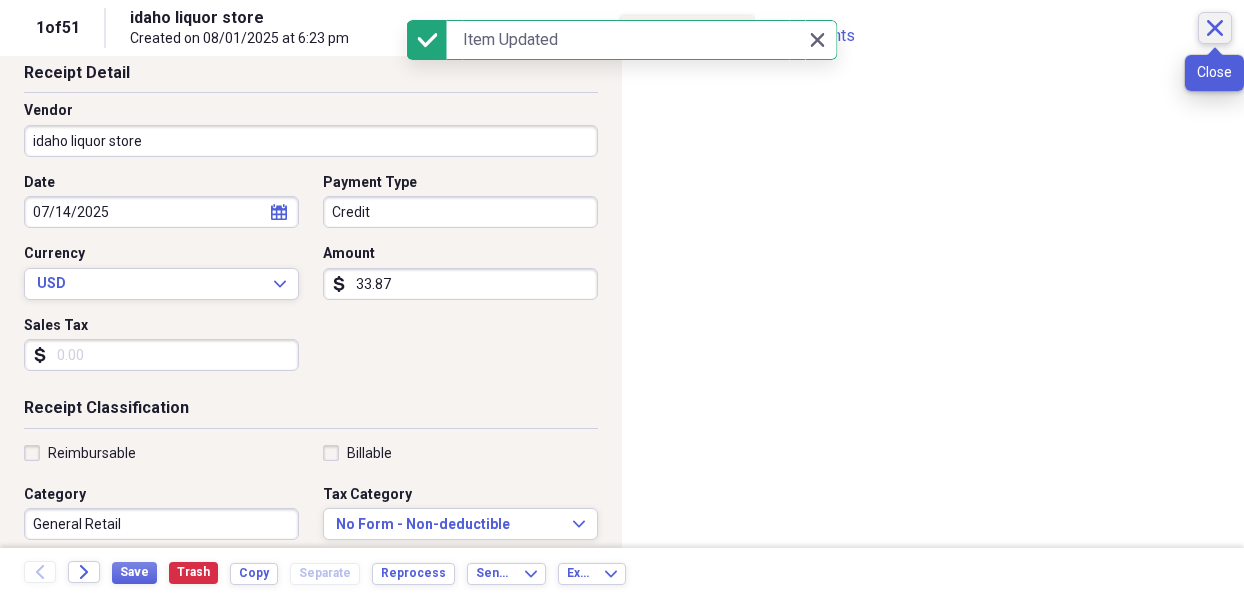 click on "Close" 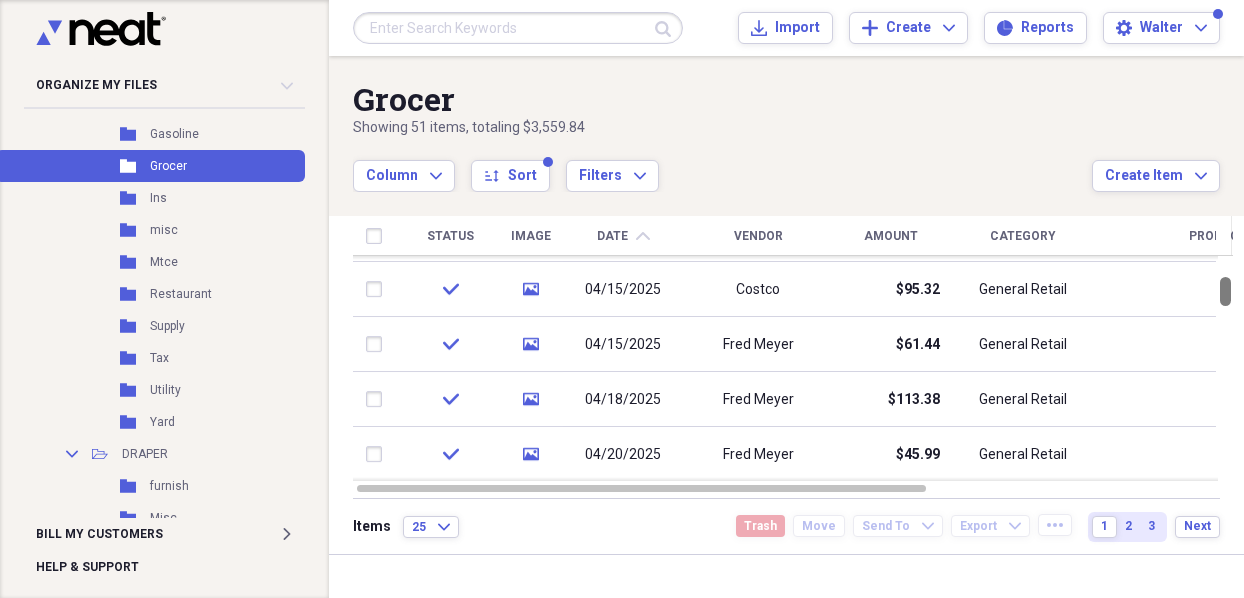 drag, startPoint x: 1238, startPoint y: 348, endPoint x: 1254, endPoint y: 271, distance: 78.64477 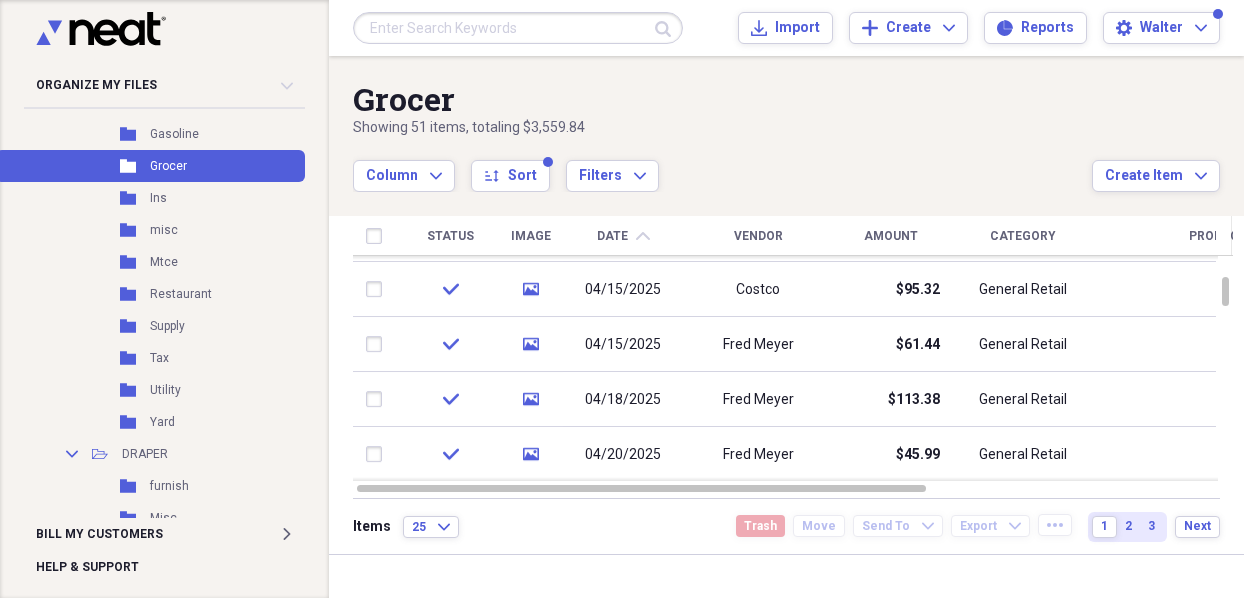 click on "chevron-up" 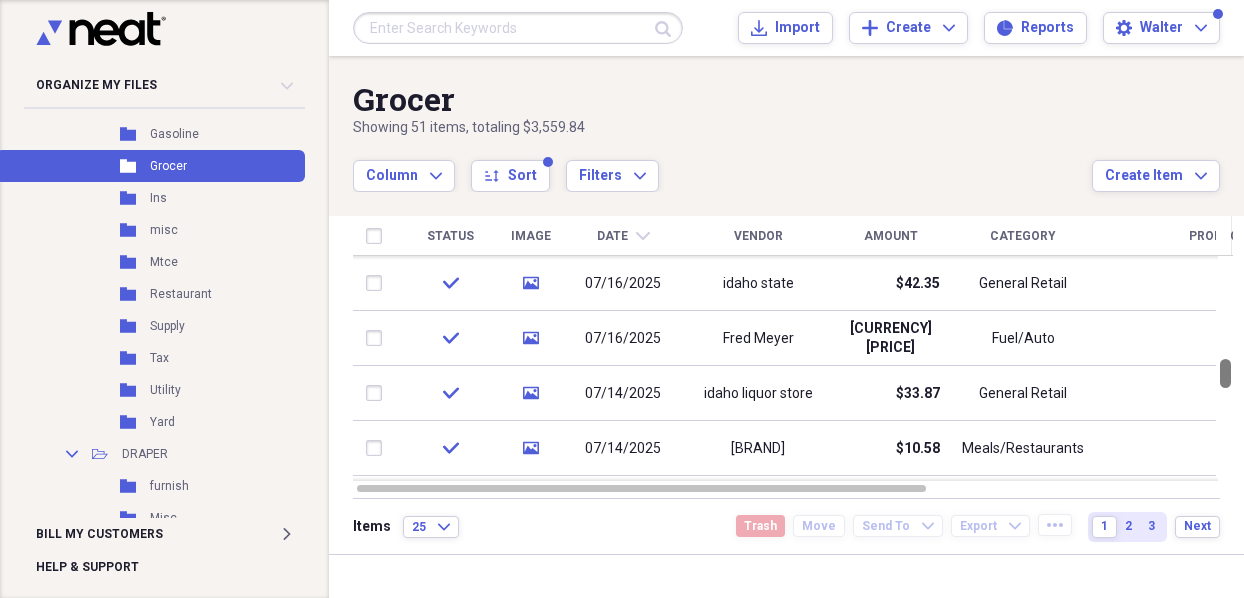 drag, startPoint x: 1237, startPoint y: 265, endPoint x: 1256, endPoint y: 364, distance: 100.80675 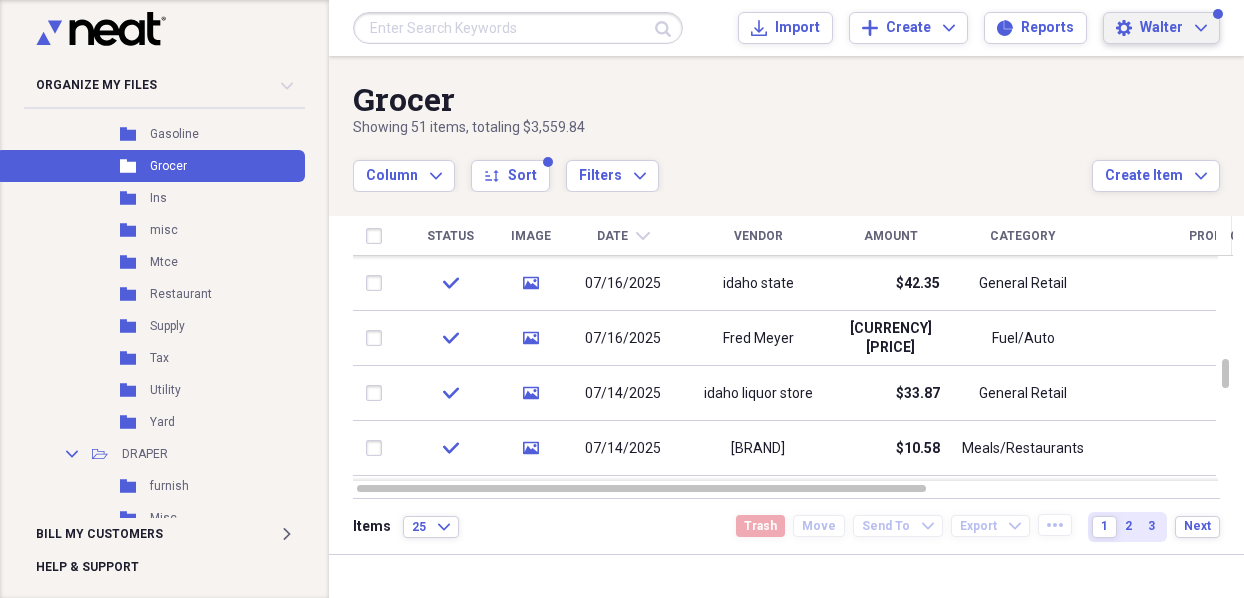 click on "Settings [PERSON] Expand" at bounding box center [1173, 28] 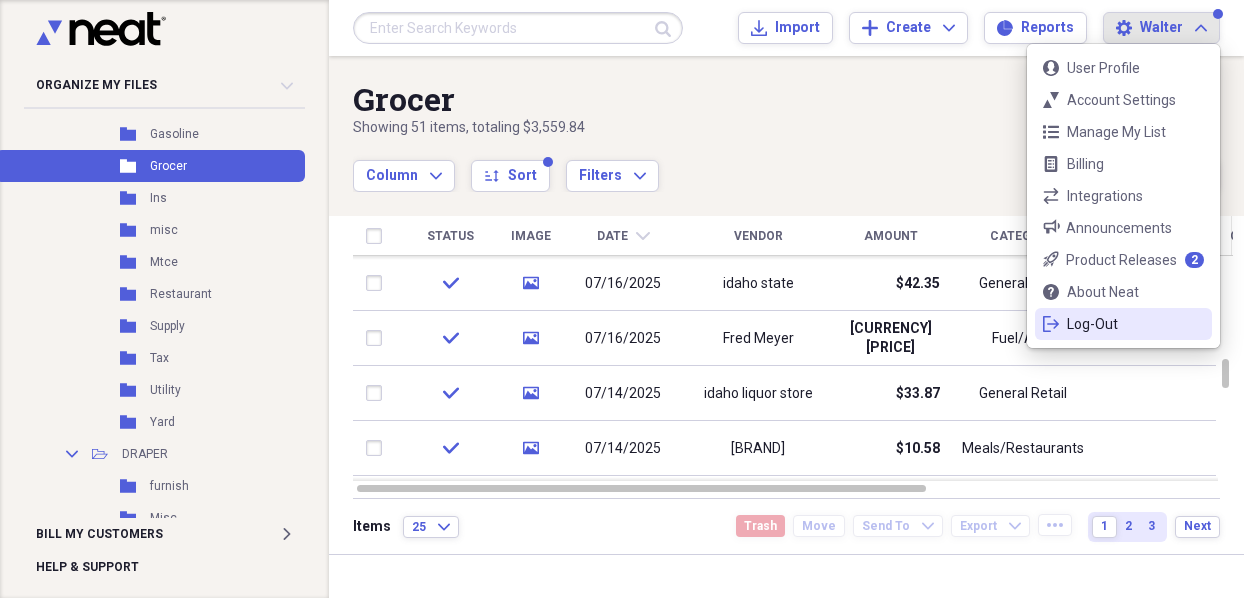 click on "Log-Out" at bounding box center [1123, 324] 